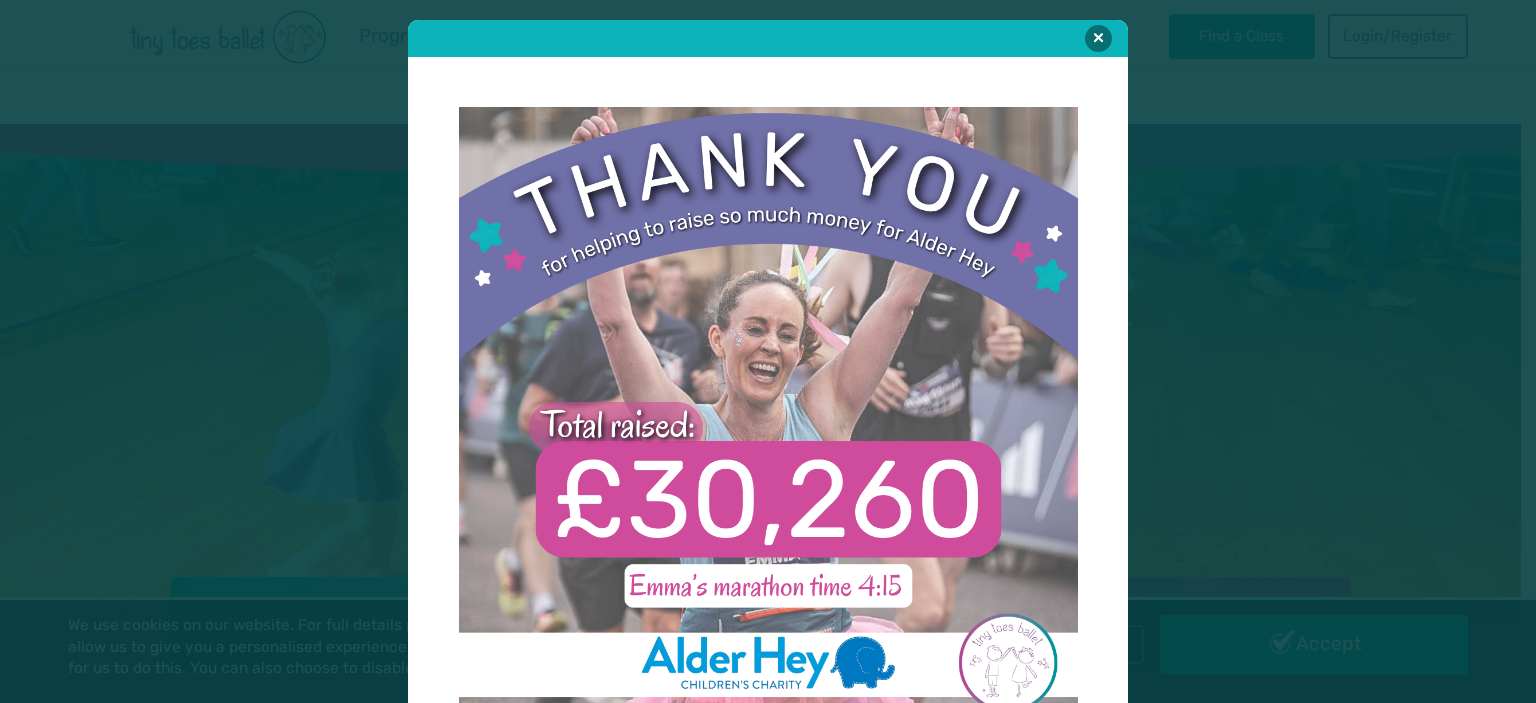 scroll, scrollTop: 2915, scrollLeft: 0, axis: vertical 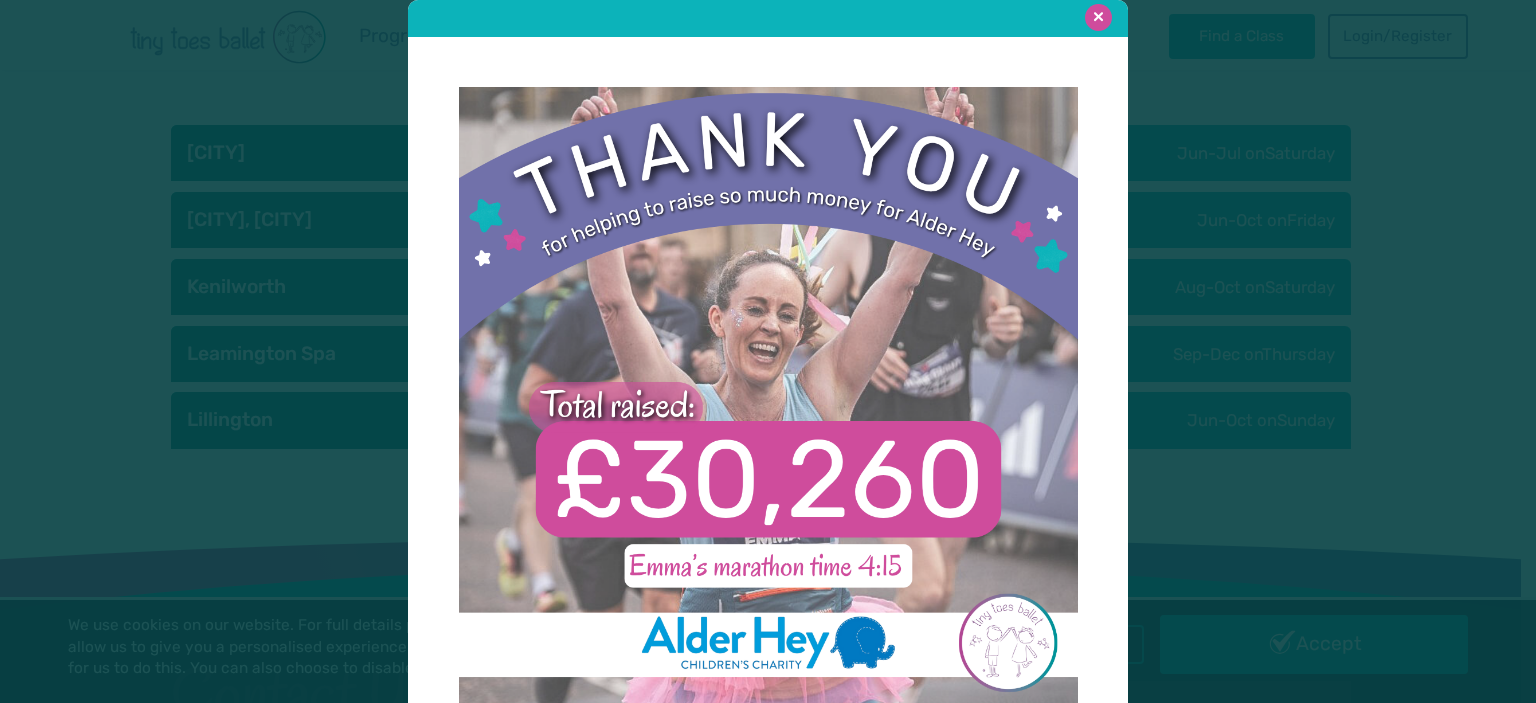 click at bounding box center [1098, 17] 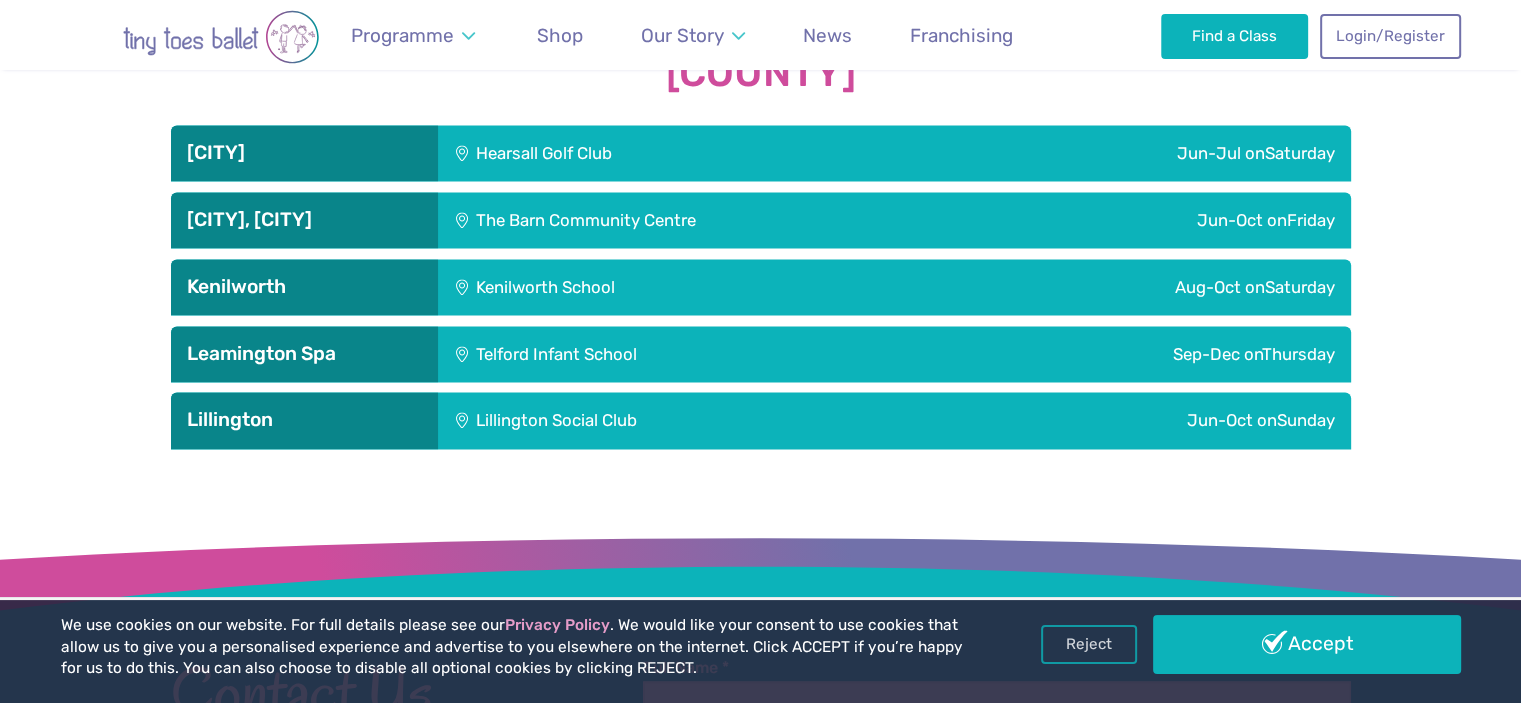 click on "Telford Infant School" at bounding box center (678, 354) 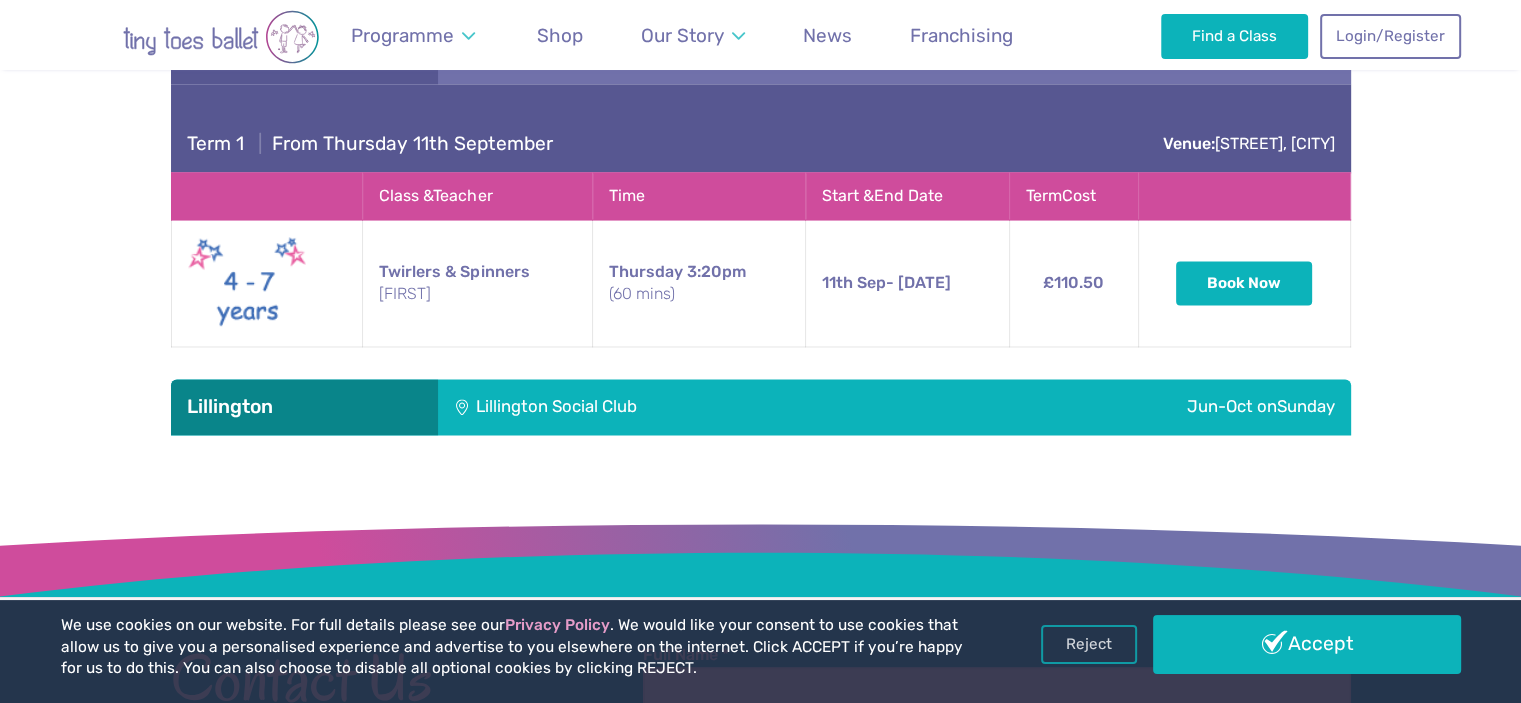 scroll, scrollTop: 3215, scrollLeft: 0, axis: vertical 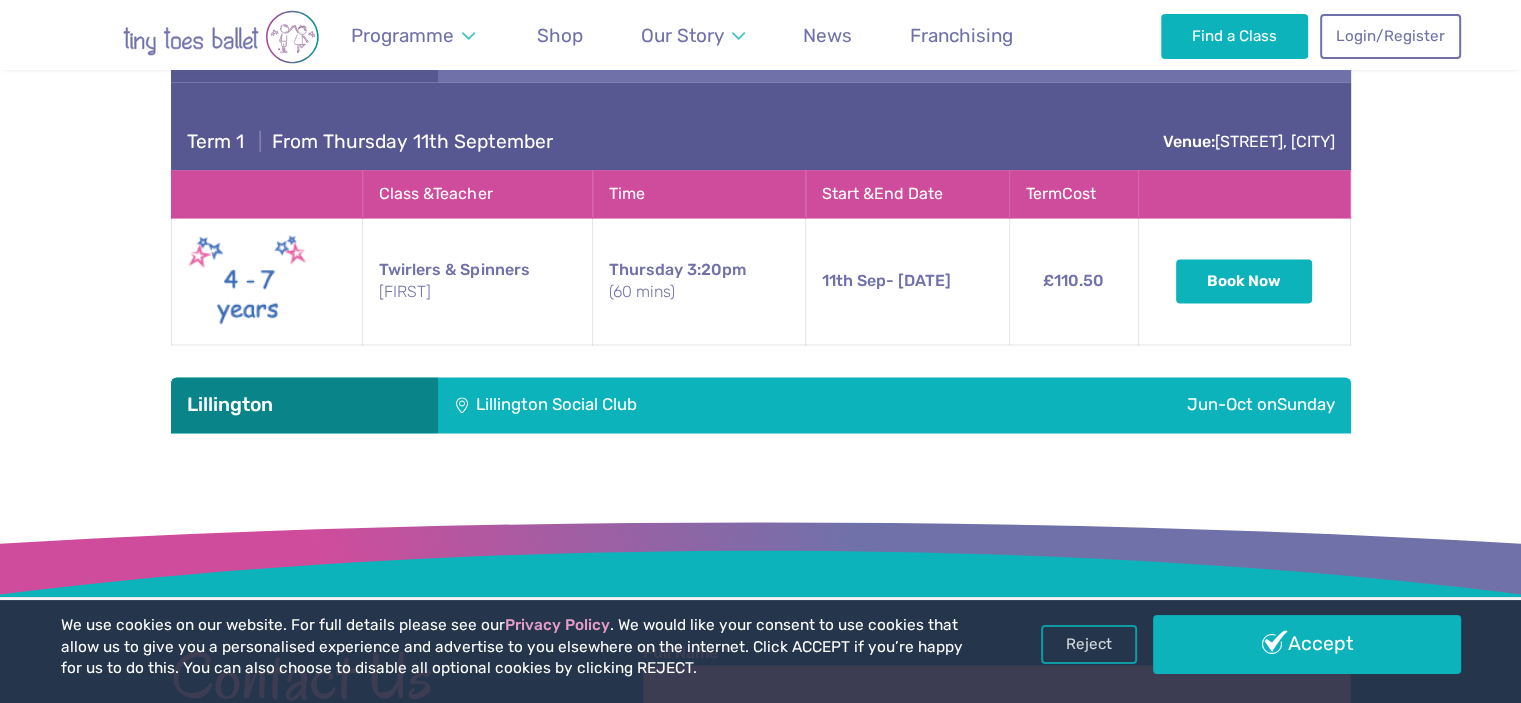 click on "Lillington" at bounding box center (304, 405) 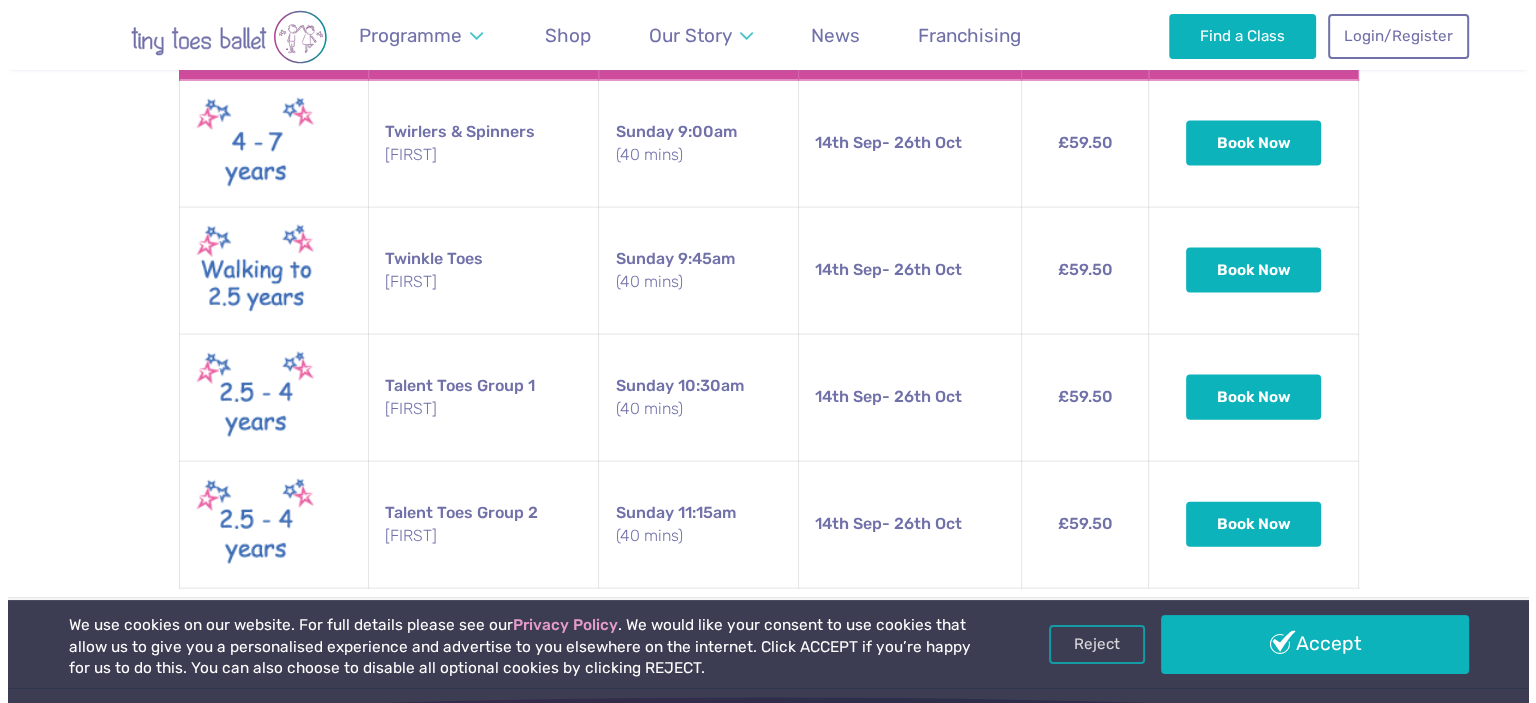 scroll, scrollTop: 4315, scrollLeft: 0, axis: vertical 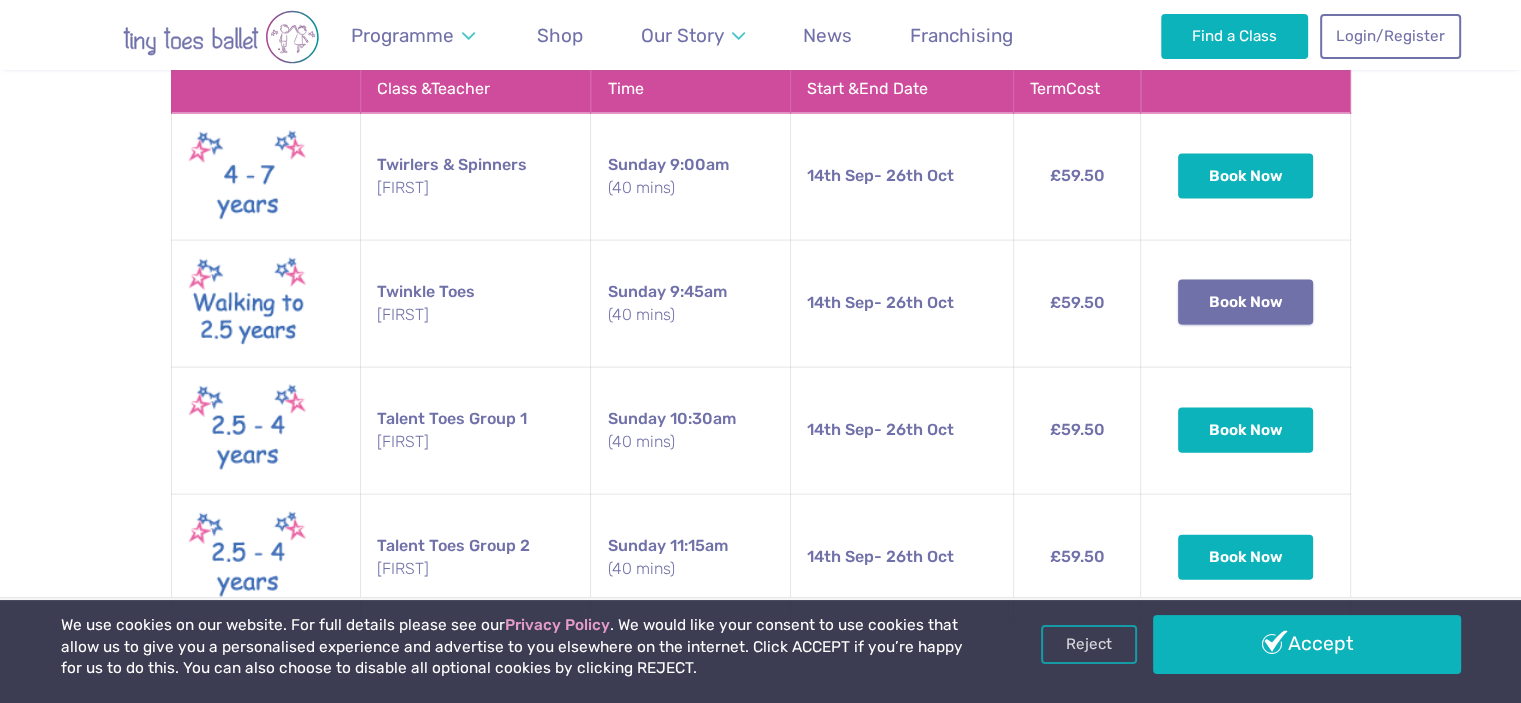 click on "Book Now" at bounding box center (1246, 302) 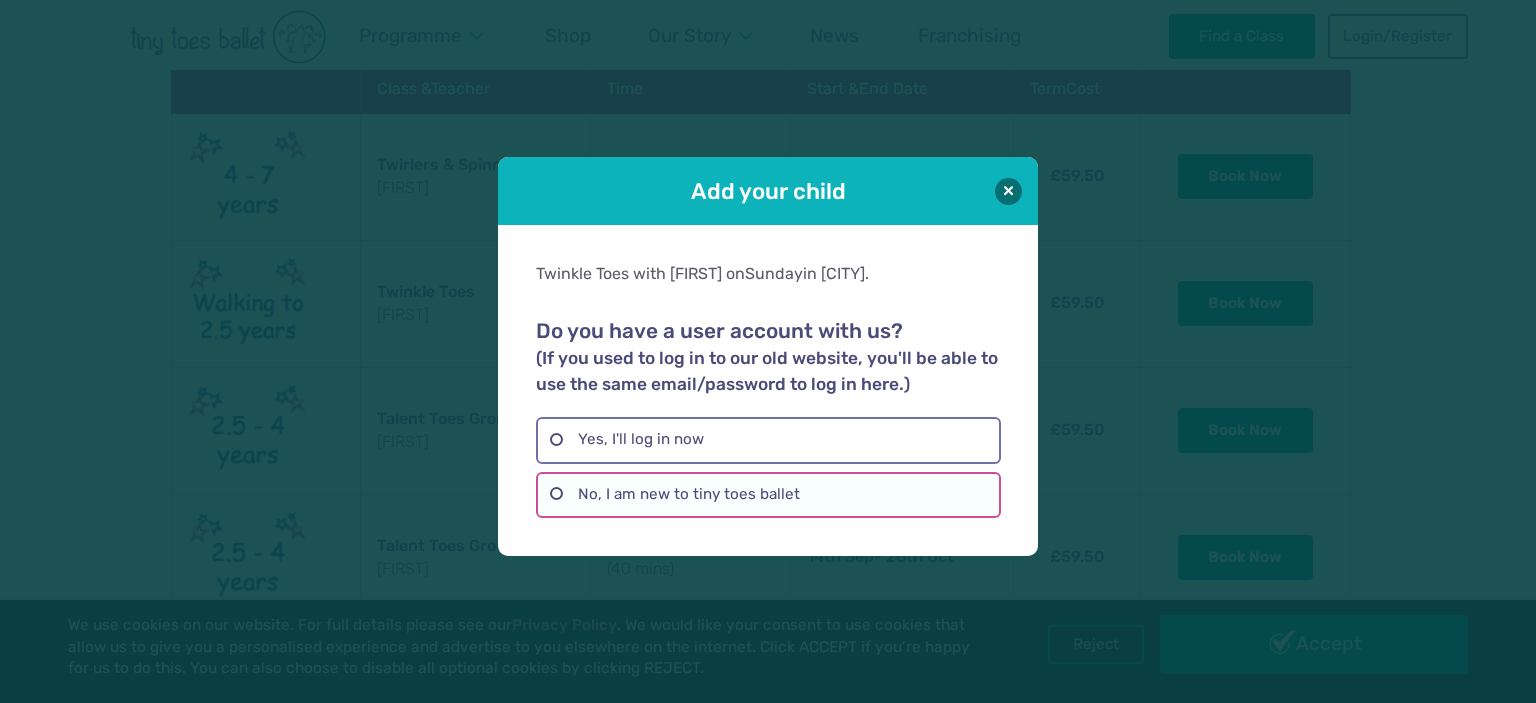 click on "No, I am new to tiny toes ballet" at bounding box center [768, 495] 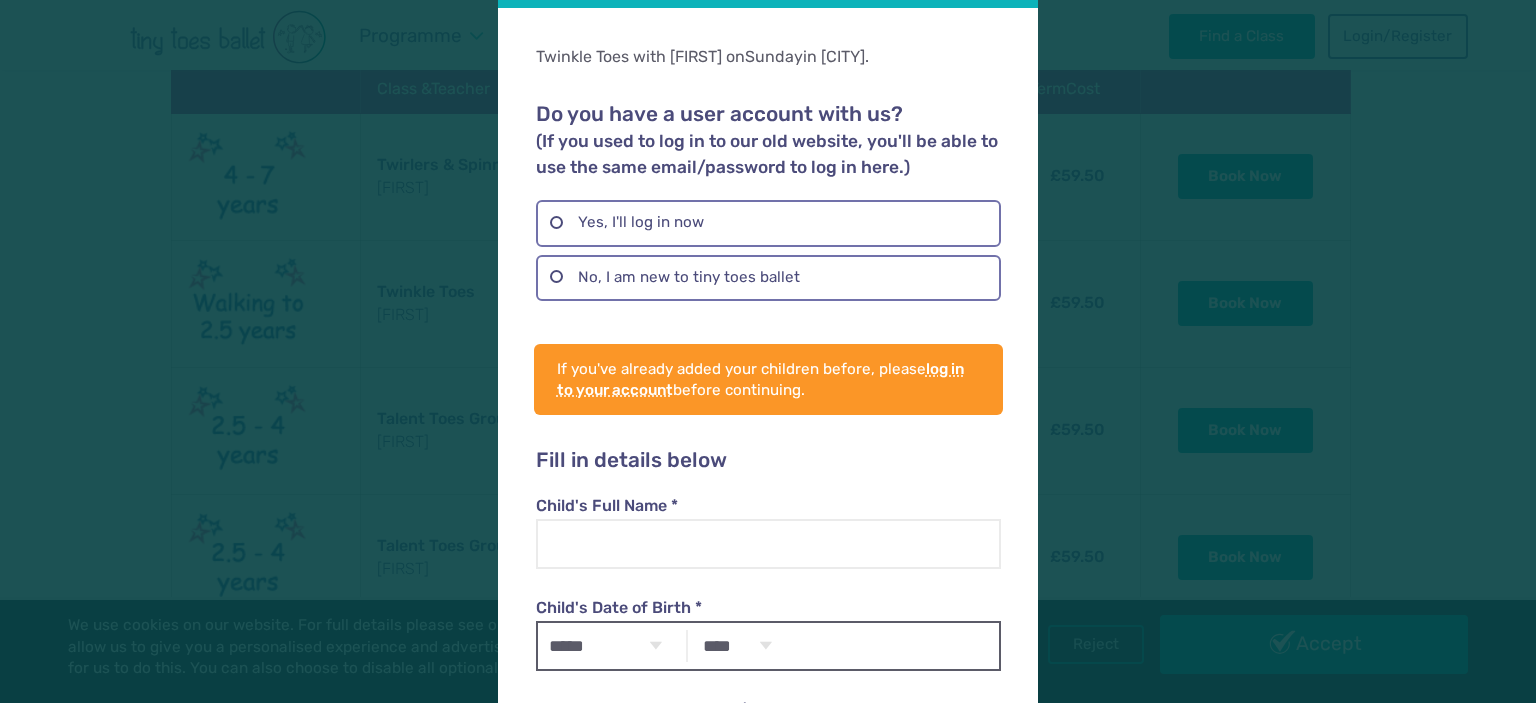 scroll, scrollTop: 200, scrollLeft: 0, axis: vertical 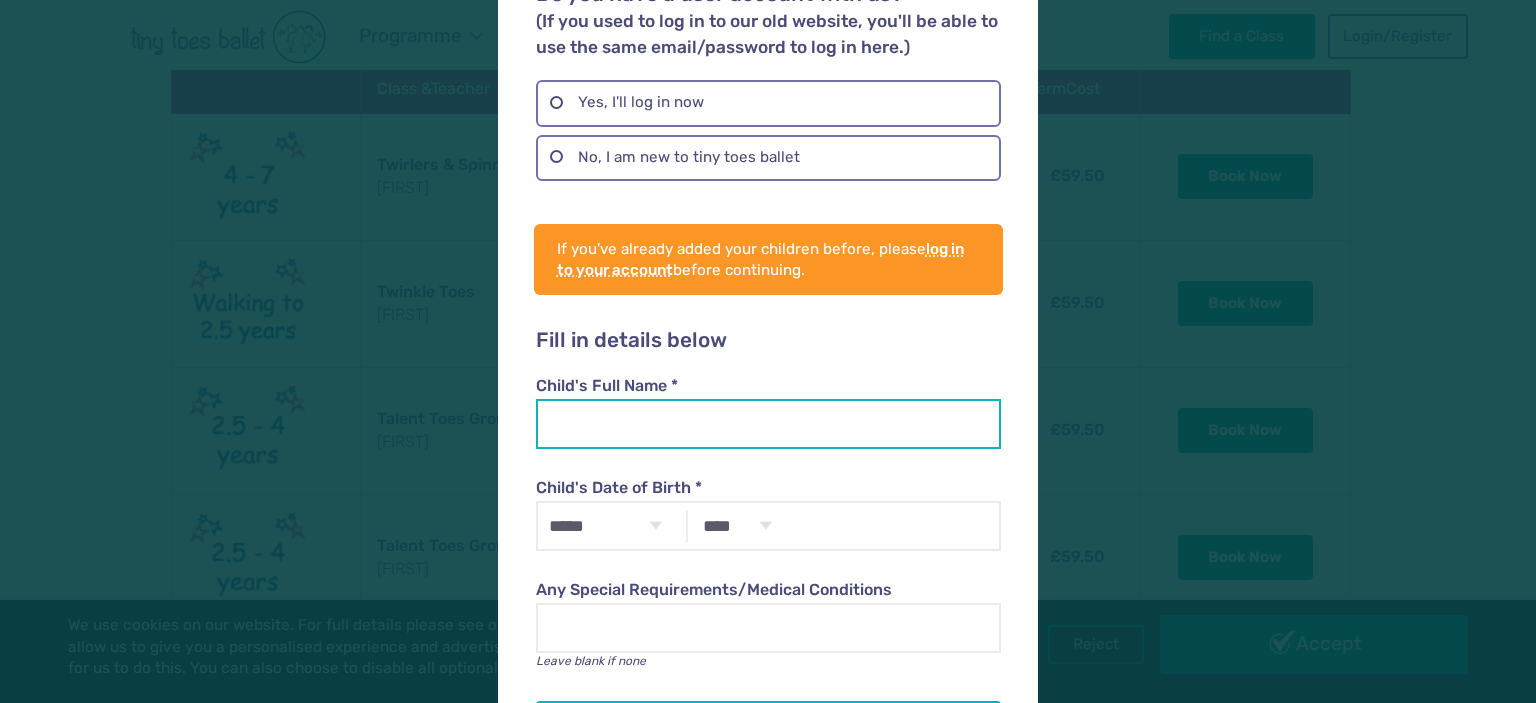 click on "Child's Full Name *" at bounding box center (768, 424) 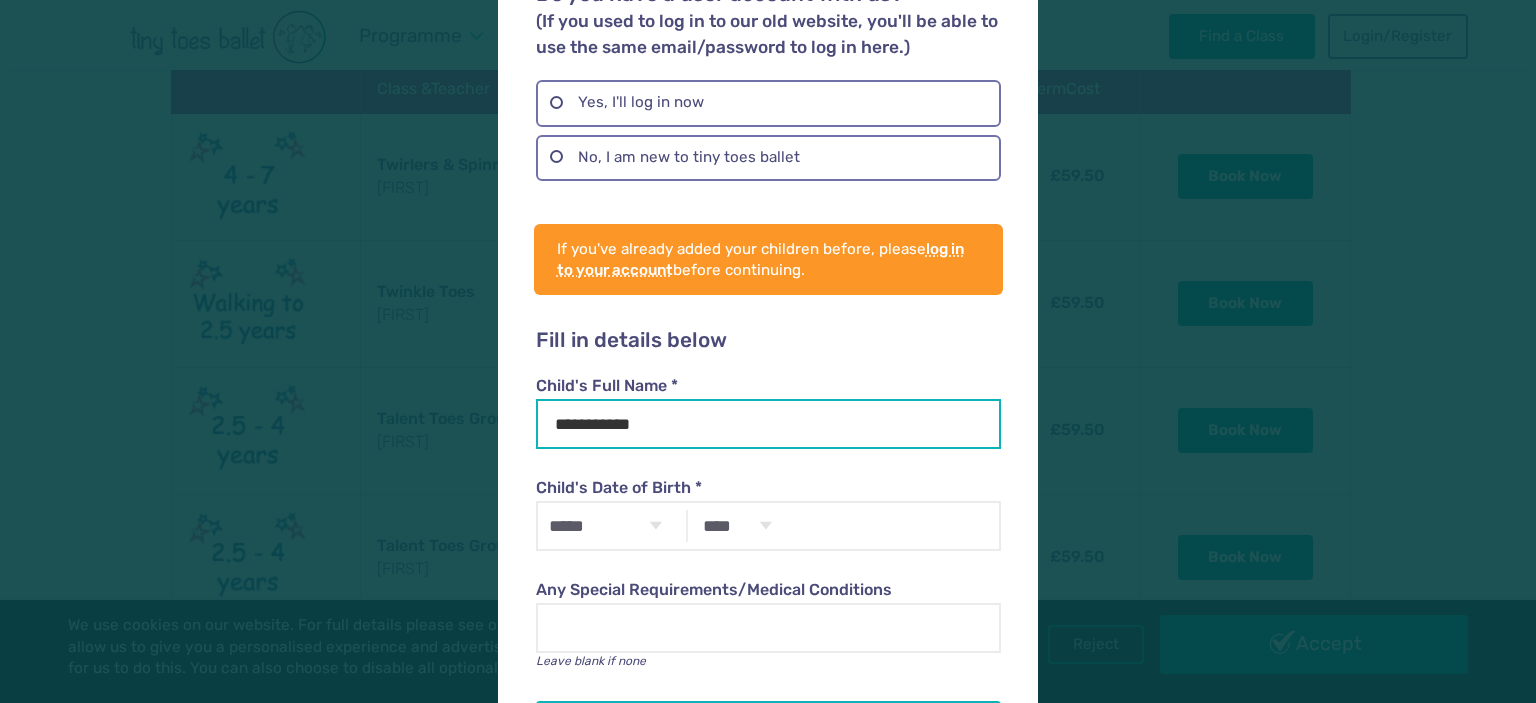 type on "**********" 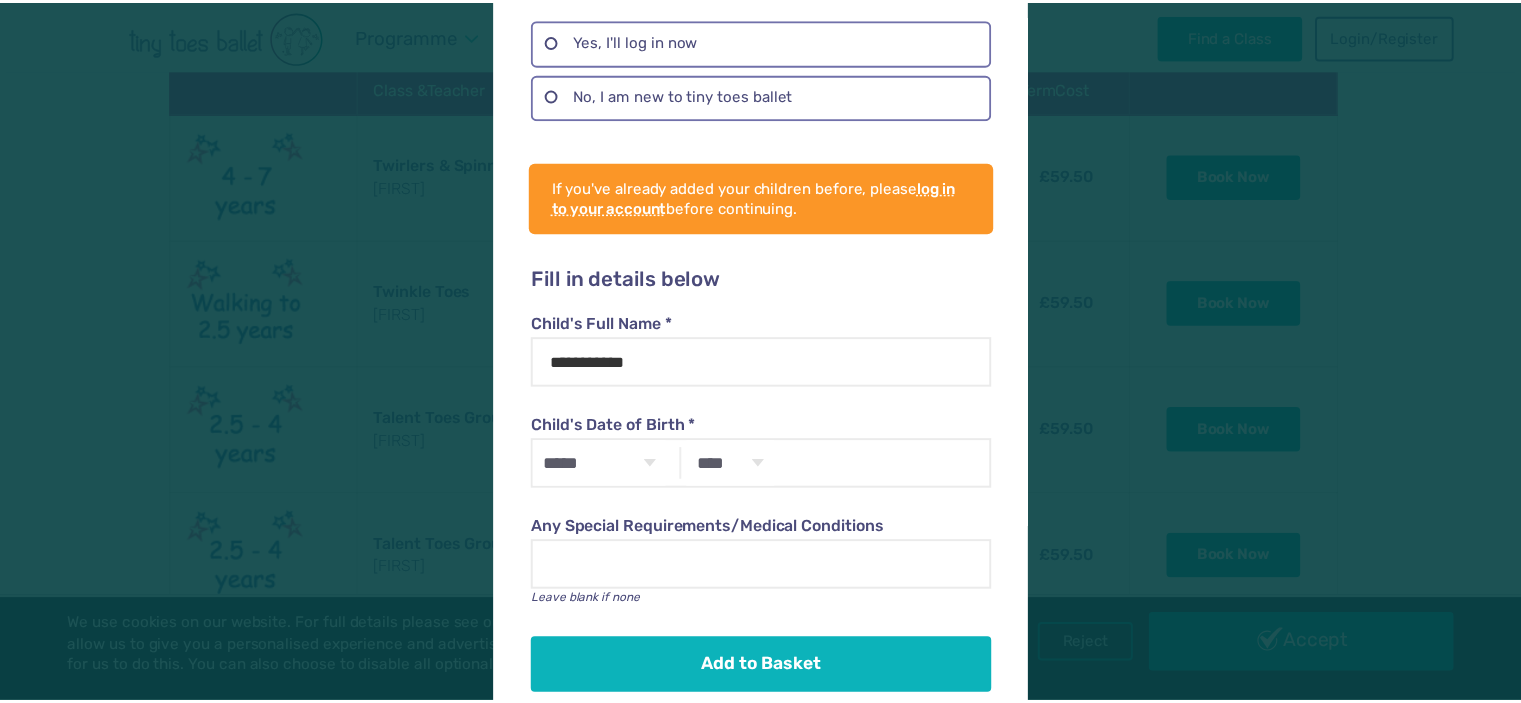 scroll, scrollTop: 300, scrollLeft: 0, axis: vertical 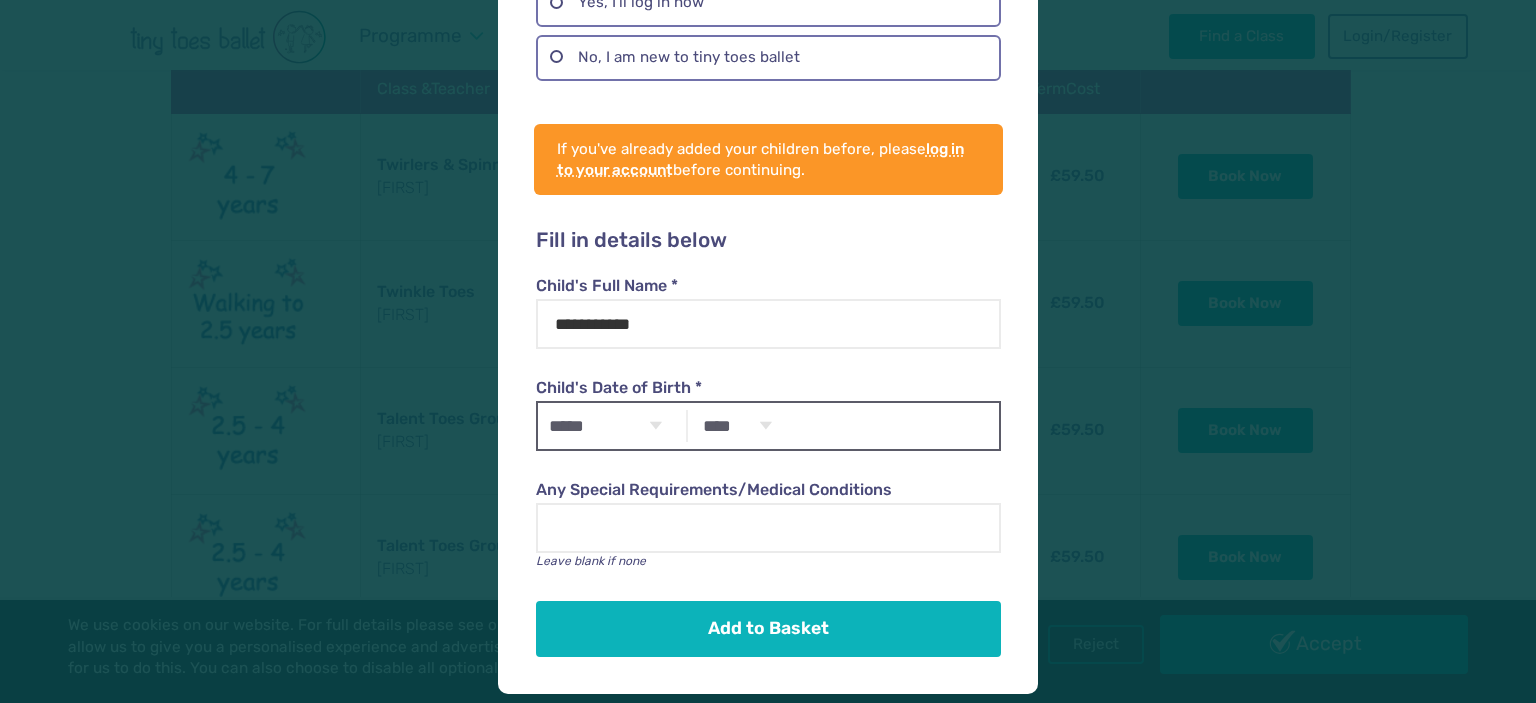 click on "***** ******* ******** ***** ***** *** **** **** ****** ********* ******* ******** ********" at bounding box center (605, 426) 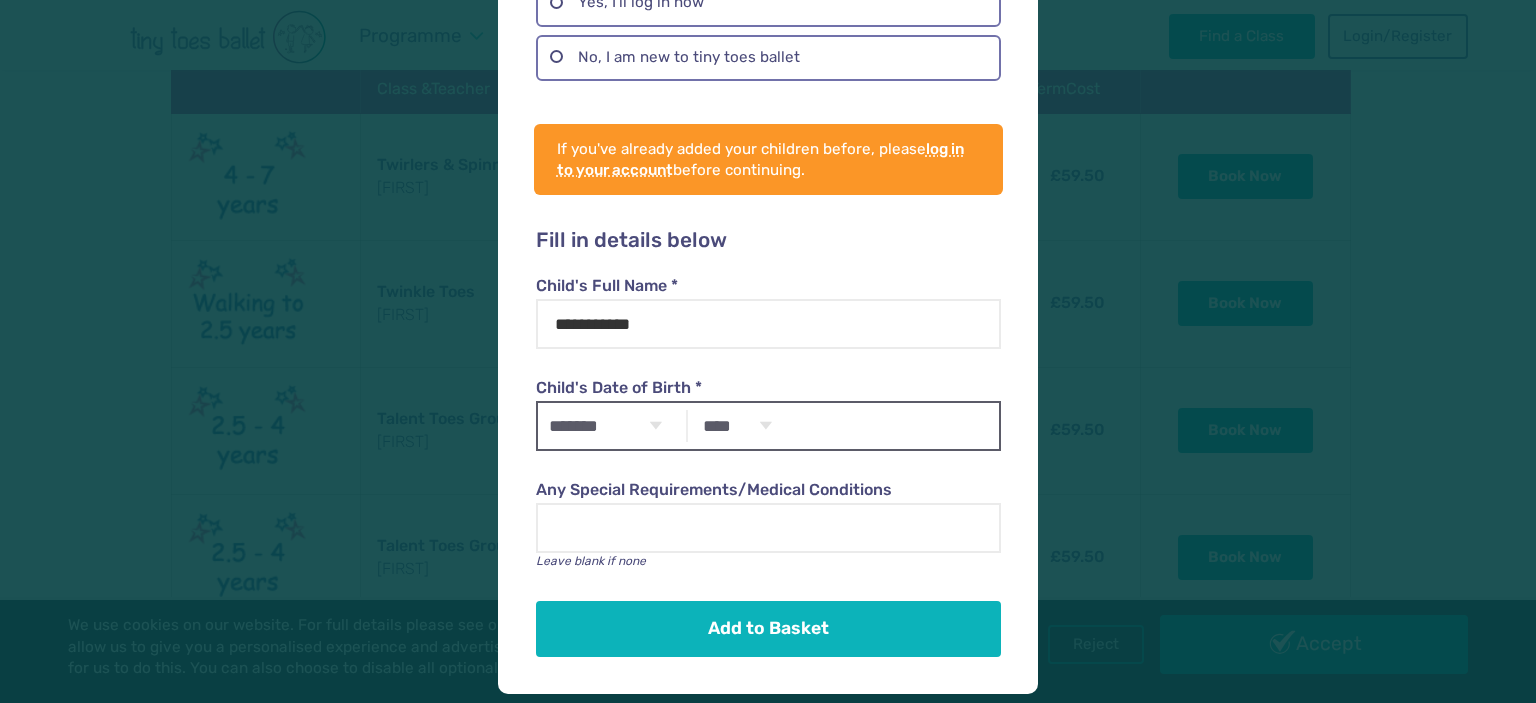 click on "***** ******* ******** ***** ***** *** **** **** ****** ********* ******* ******** ********" at bounding box center [605, 426] 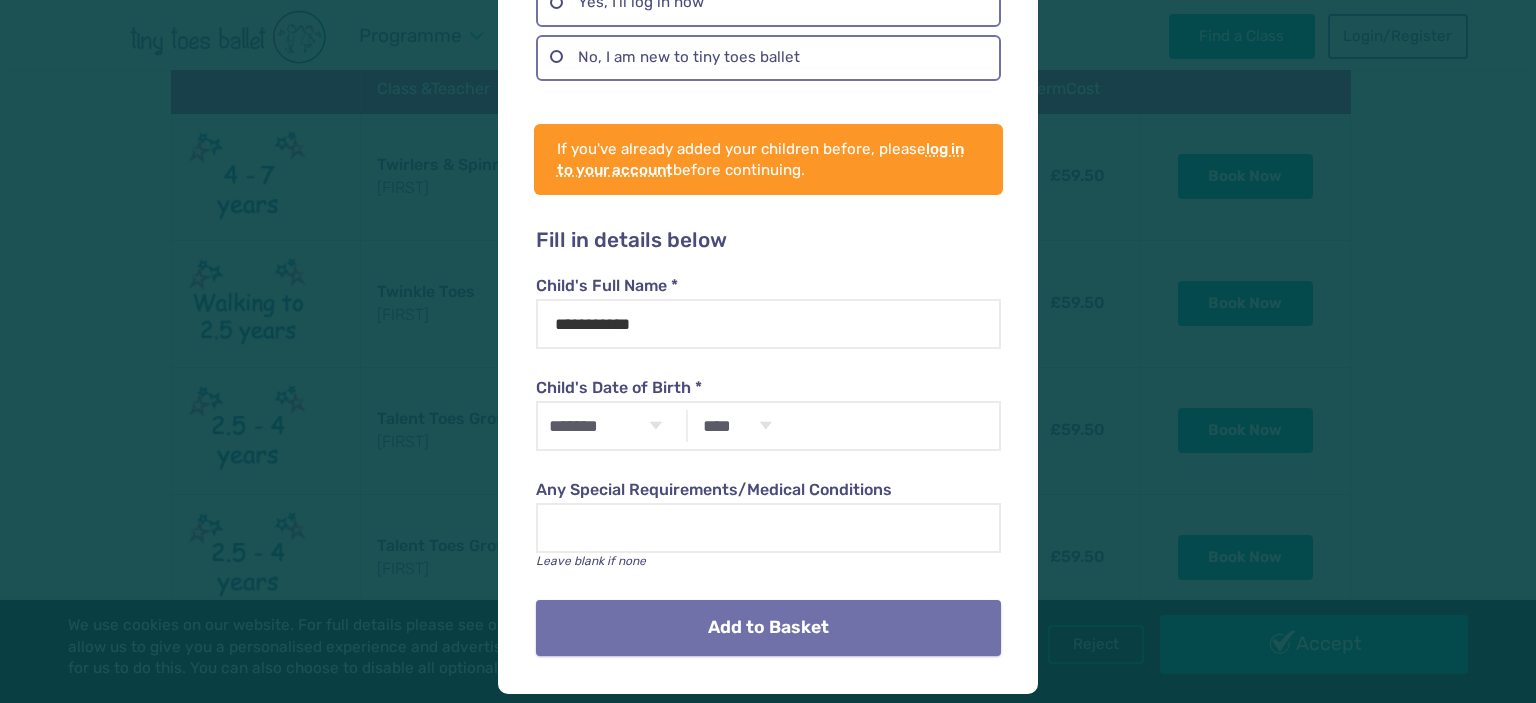 click on "Add to Basket" at bounding box center [768, 628] 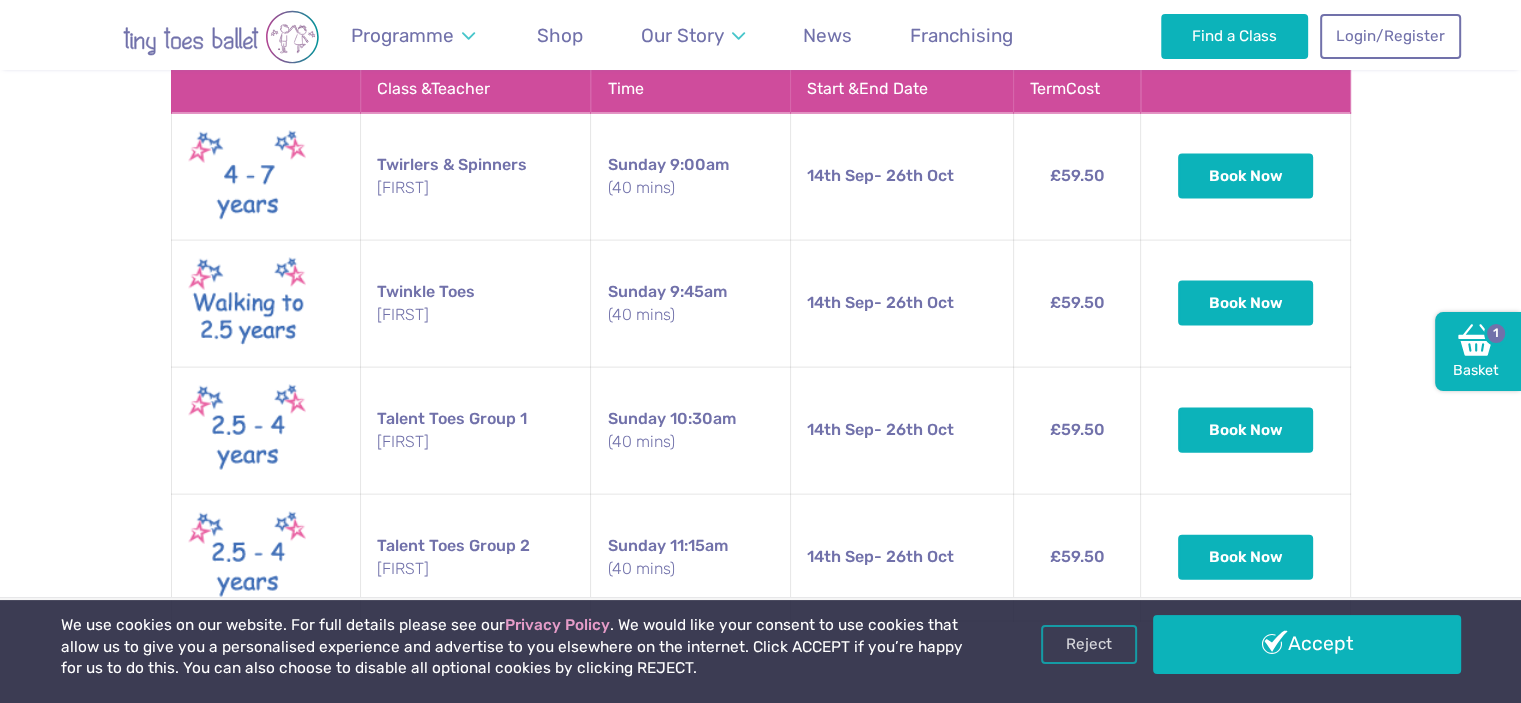 click on "Reject" at bounding box center (1089, 644) 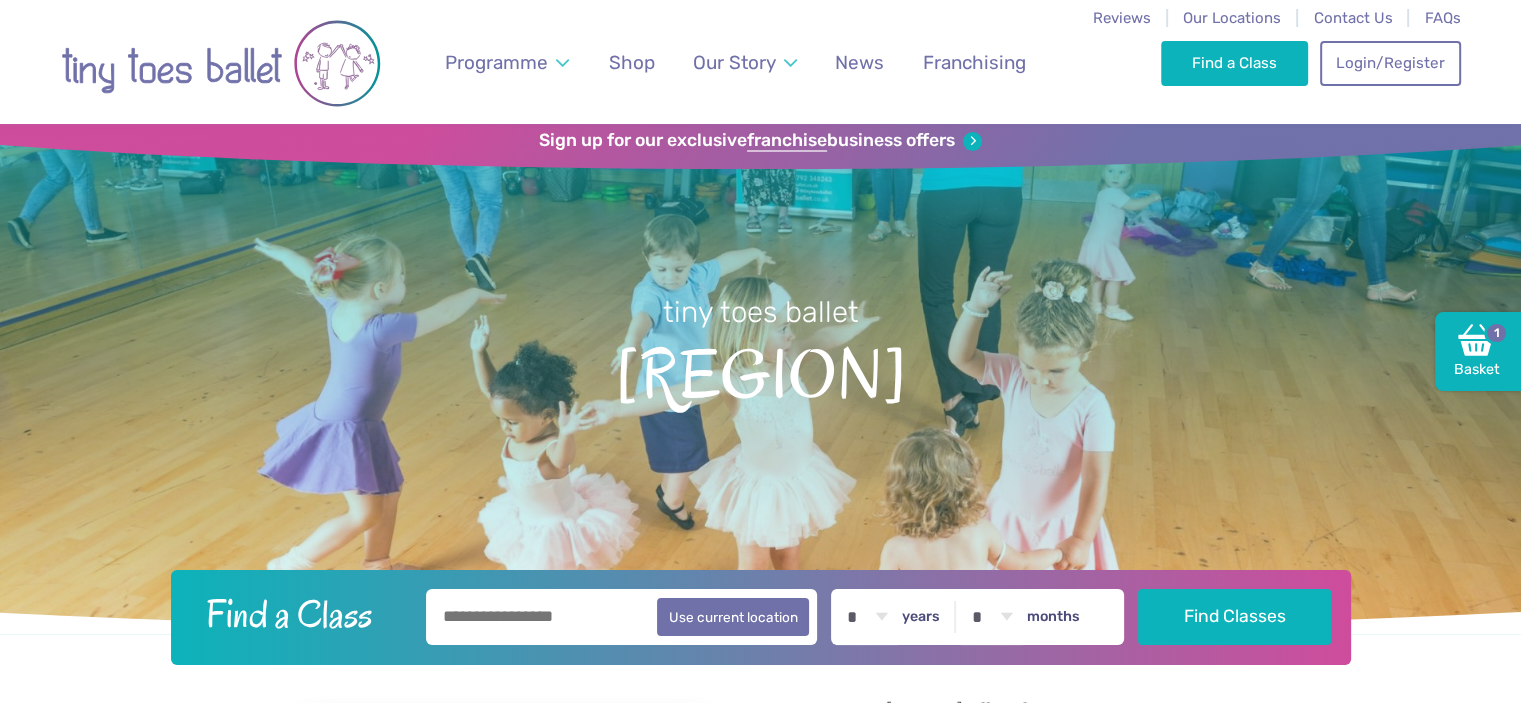 scroll, scrollTop: 0, scrollLeft: 0, axis: both 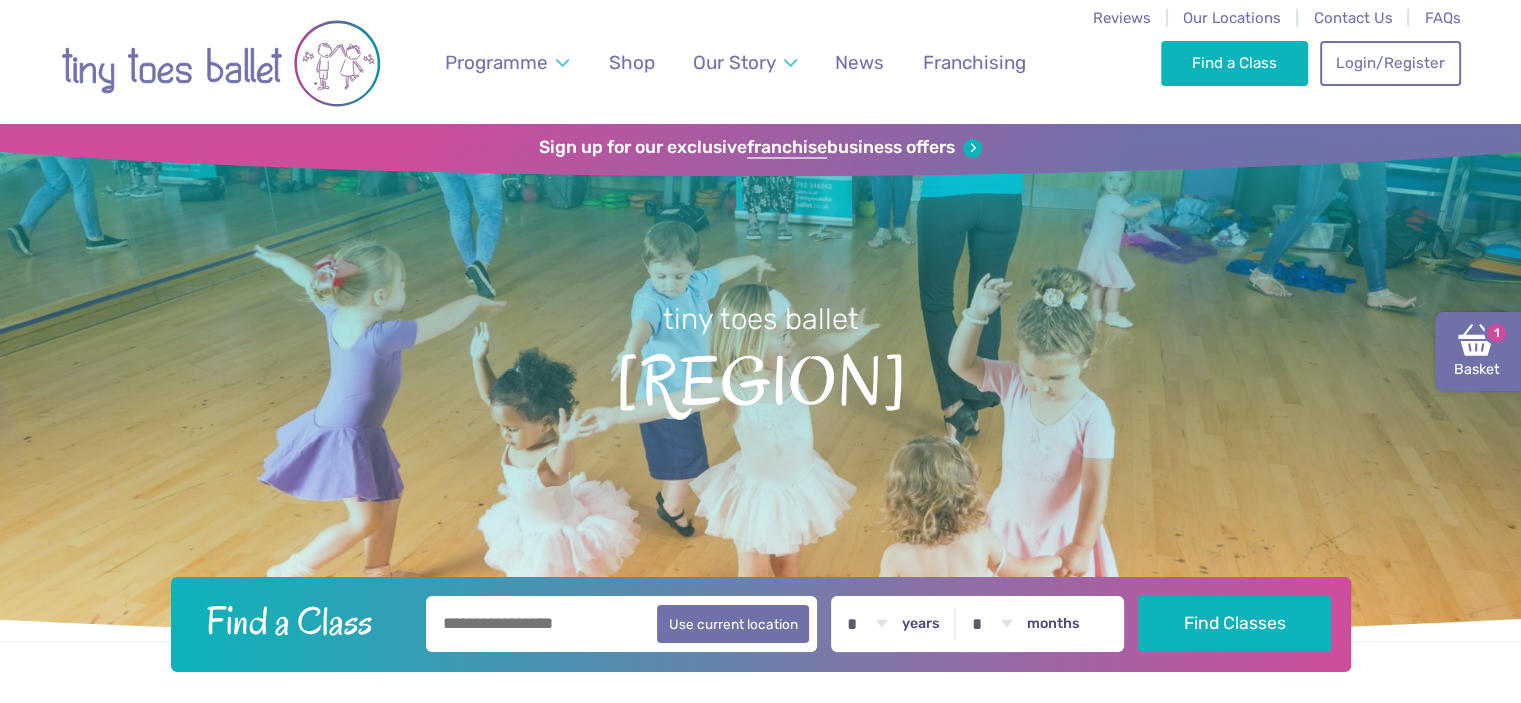 click at bounding box center [1476, 340] 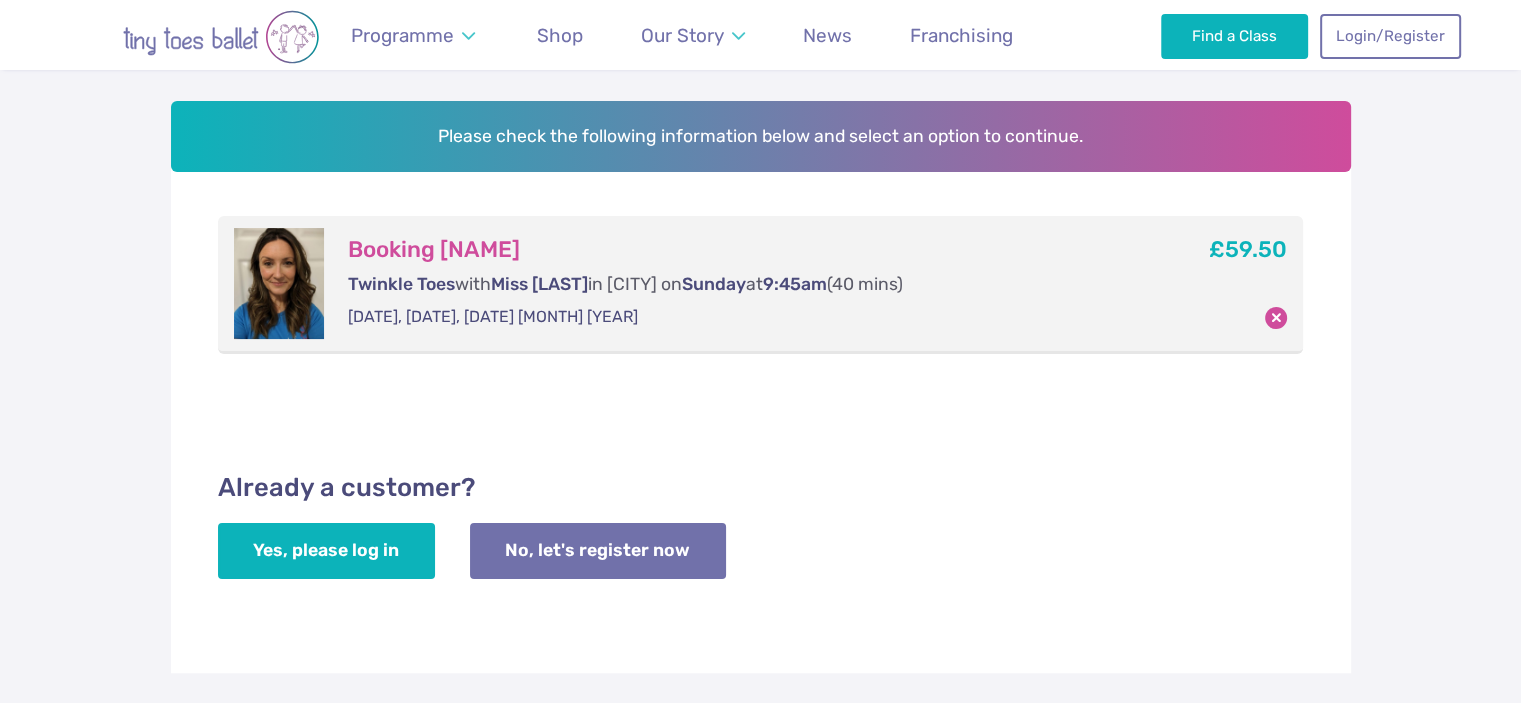 scroll, scrollTop: 300, scrollLeft: 0, axis: vertical 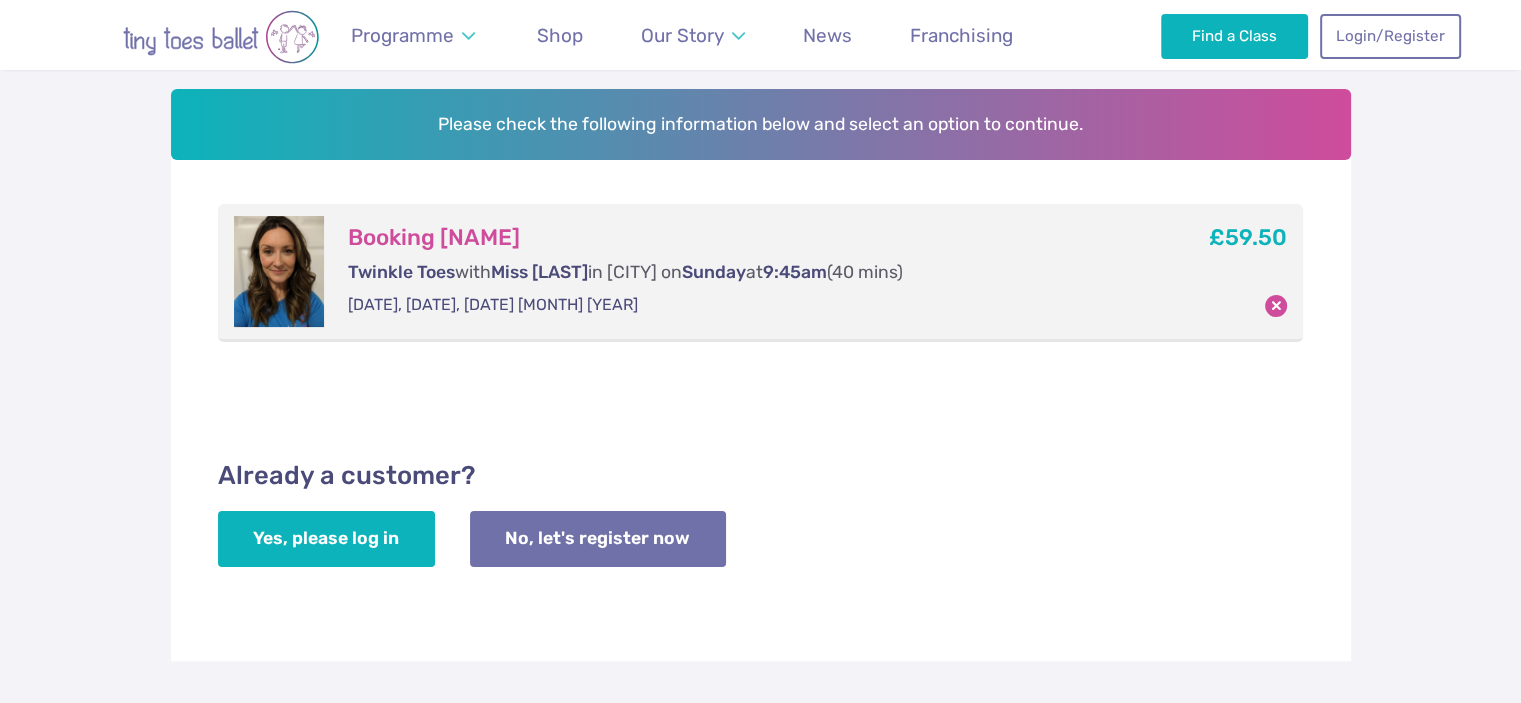 click on "No, let's register now" at bounding box center [598, 539] 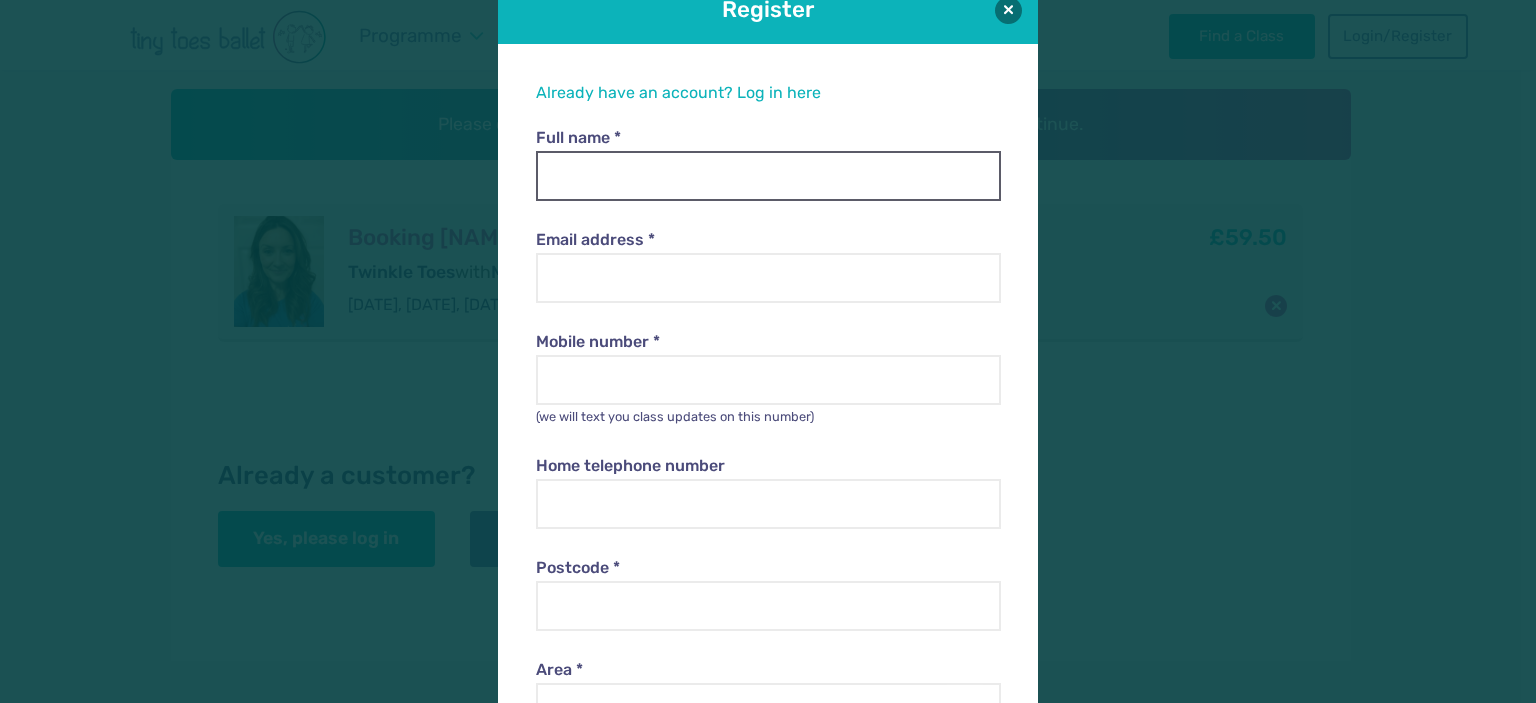scroll, scrollTop: 9, scrollLeft: 0, axis: vertical 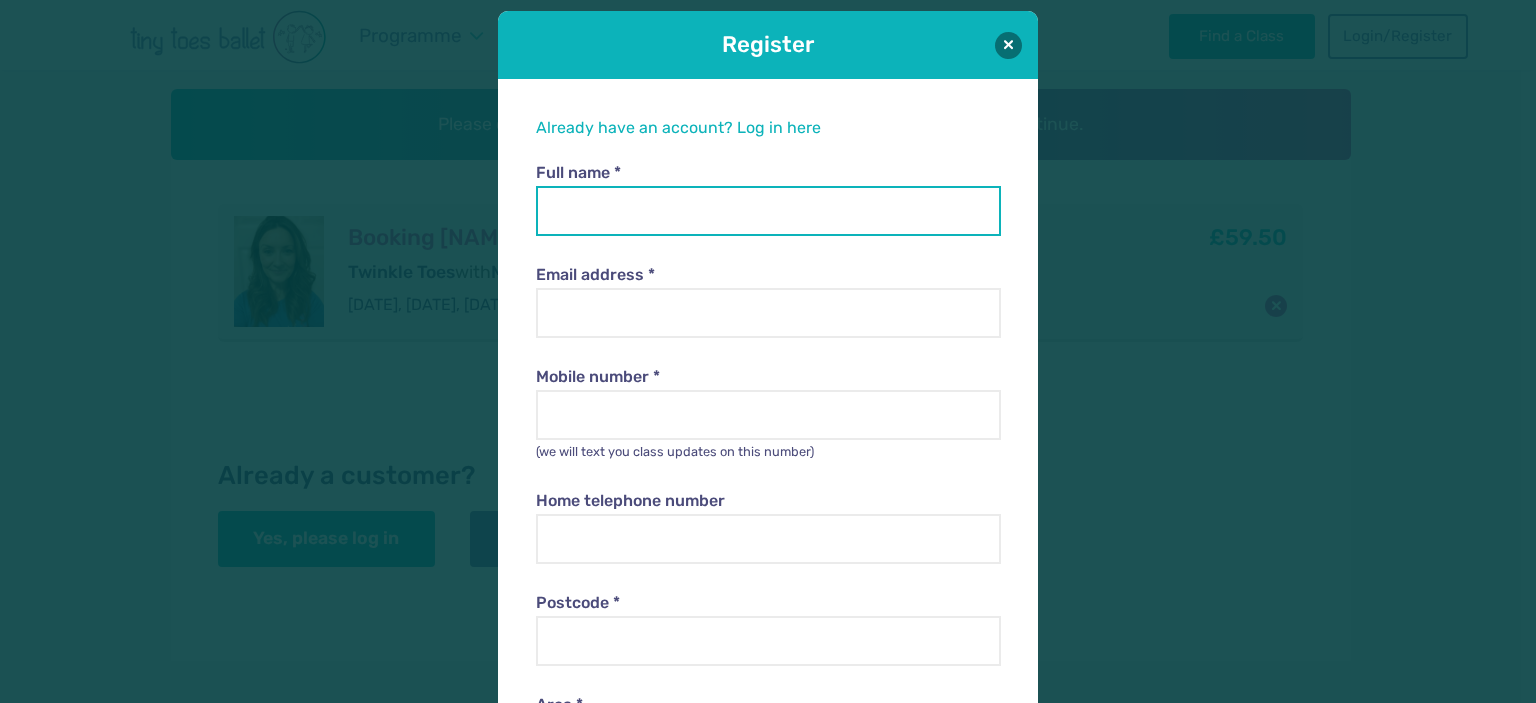 click on "Full name *" at bounding box center [768, 211] 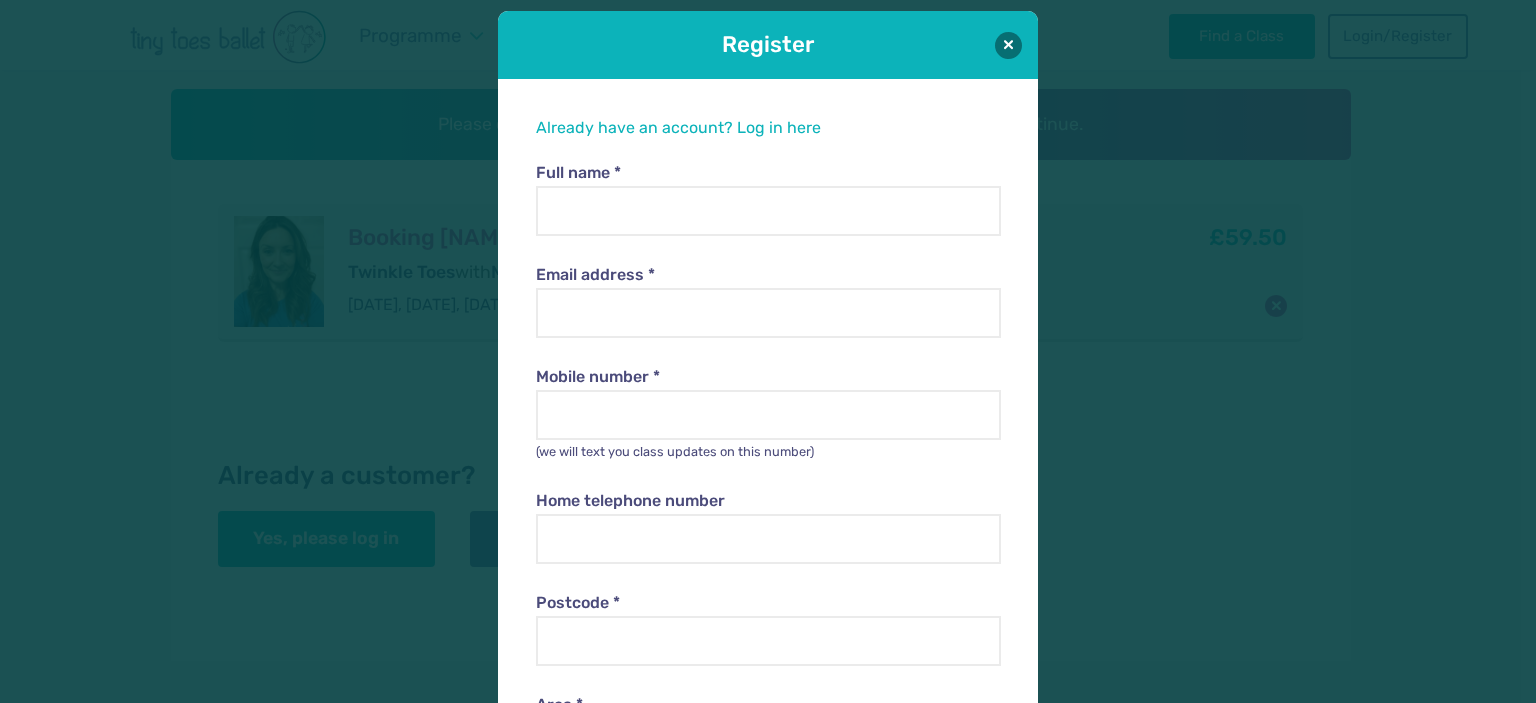 click on "**********" at bounding box center [768, 736] 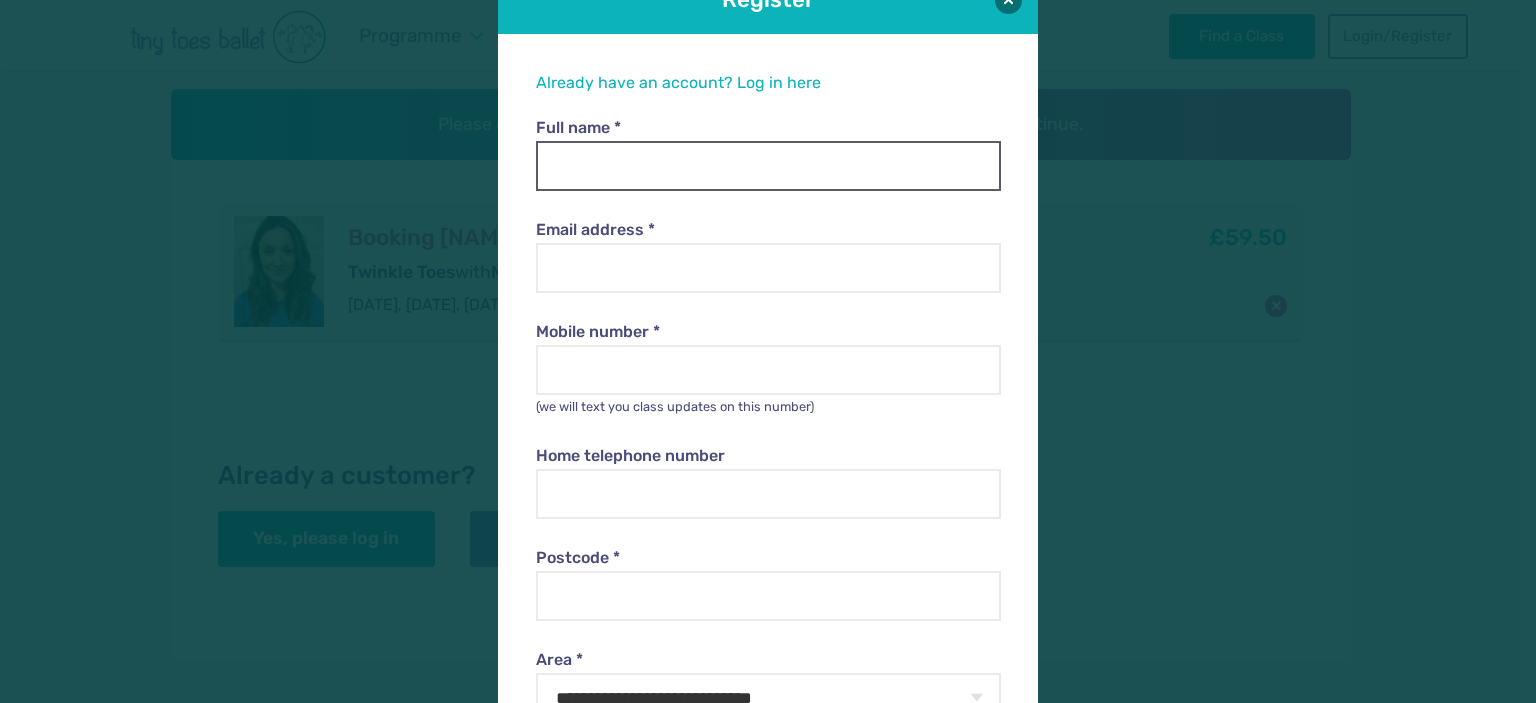 scroll, scrollTop: 0, scrollLeft: 0, axis: both 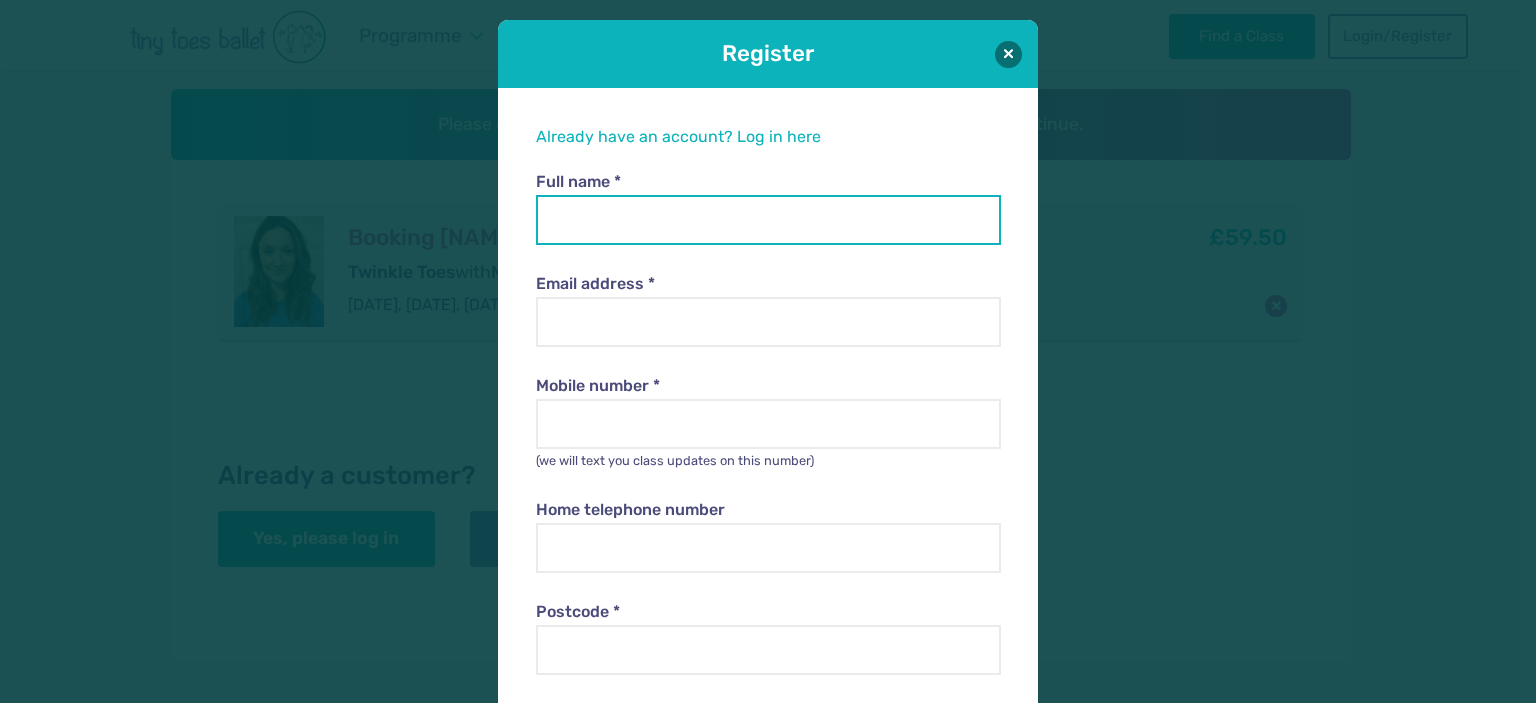 click on "Full name *" at bounding box center [768, 220] 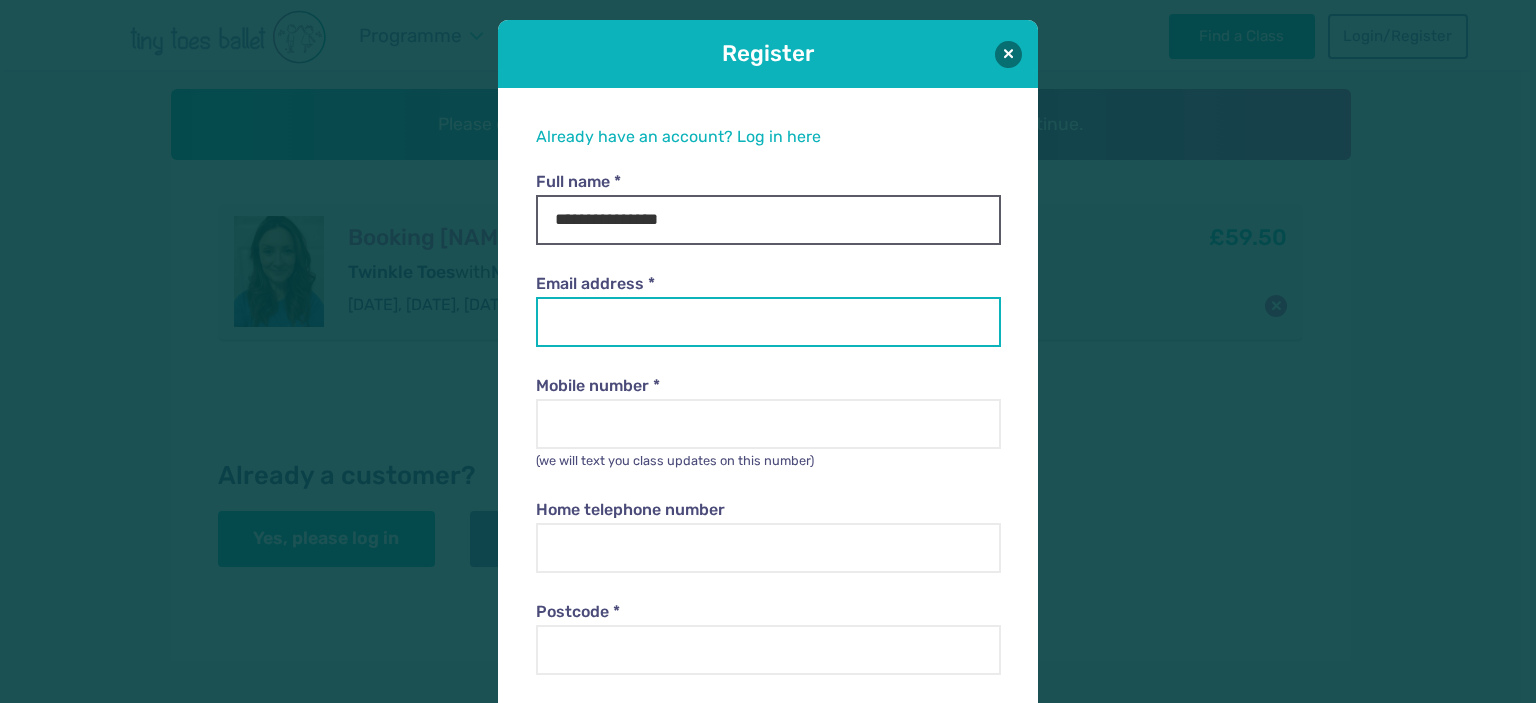 type on "**********" 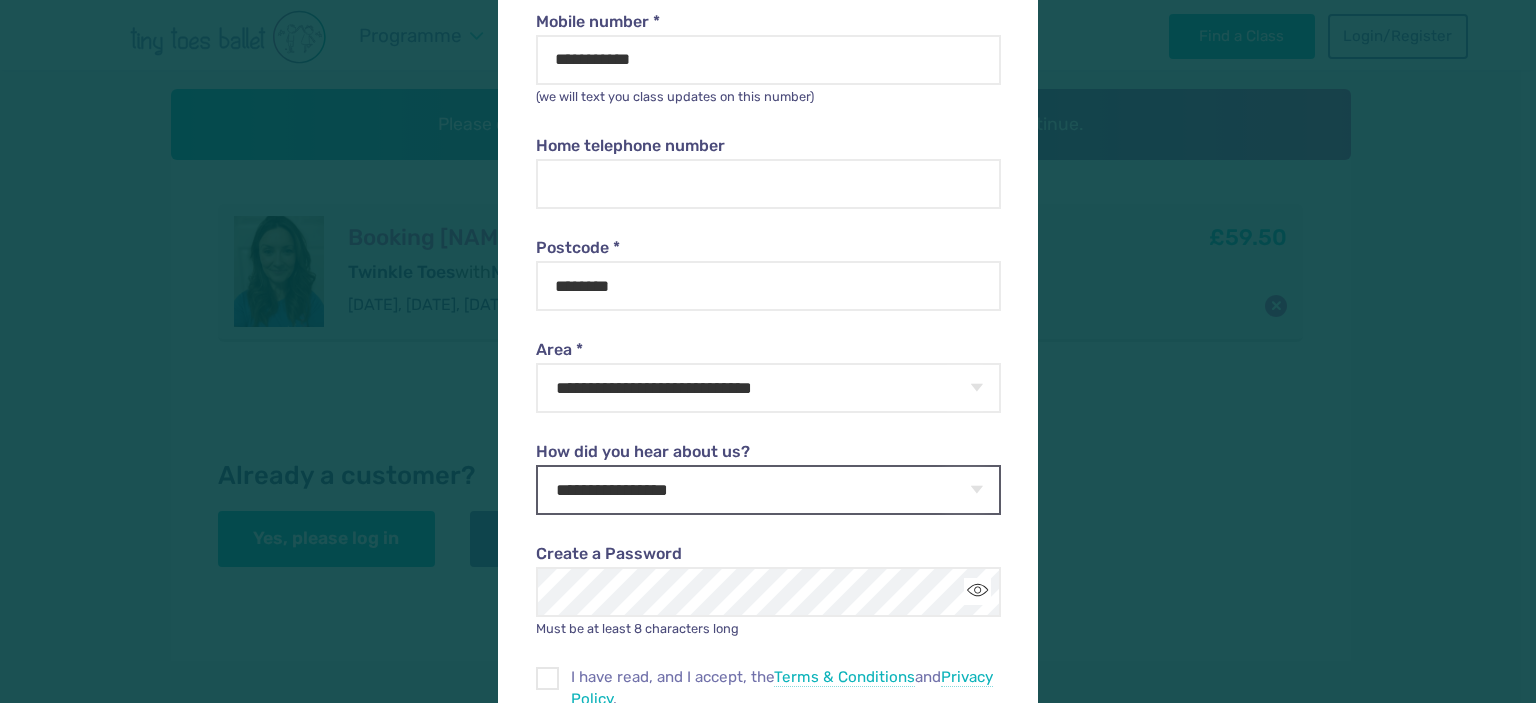 scroll, scrollTop: 400, scrollLeft: 0, axis: vertical 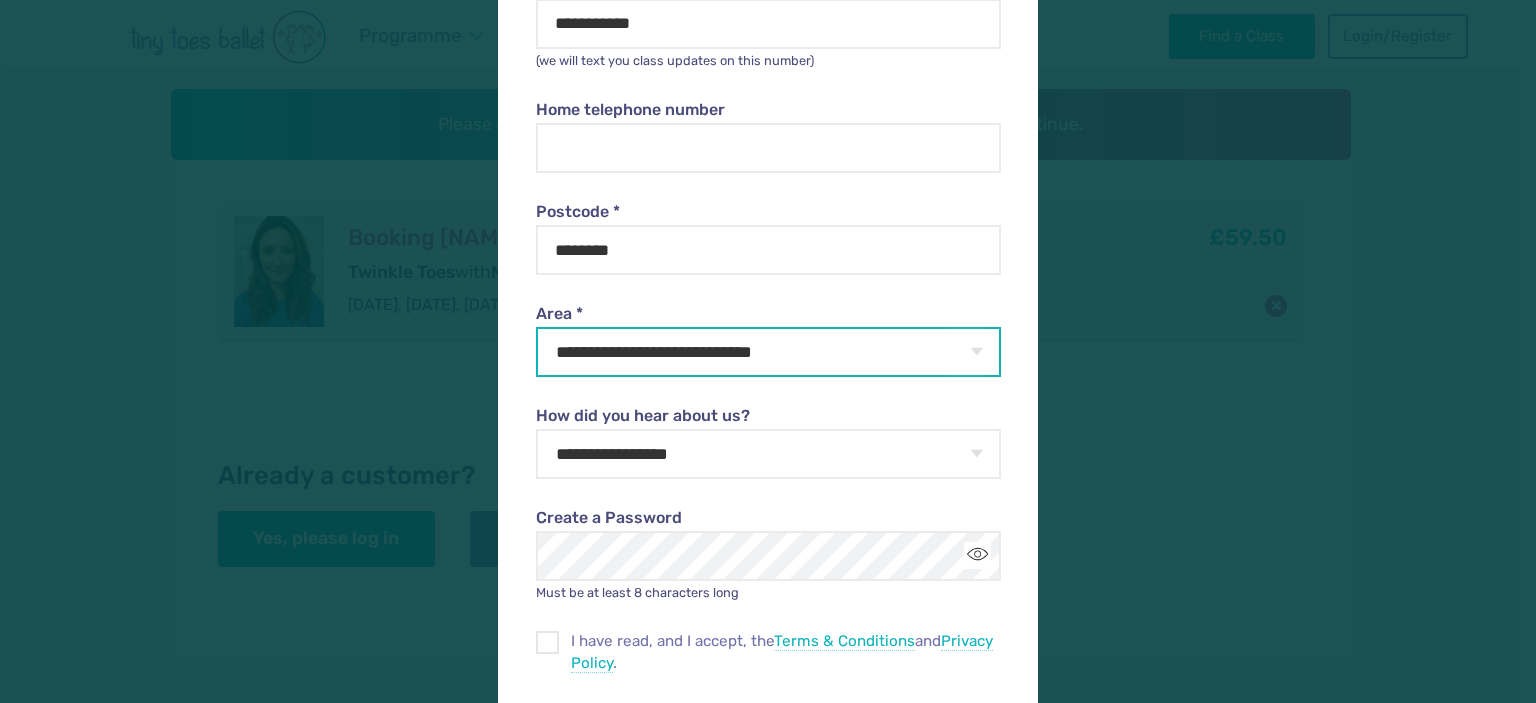 click on "**********" at bounding box center (768, 352) 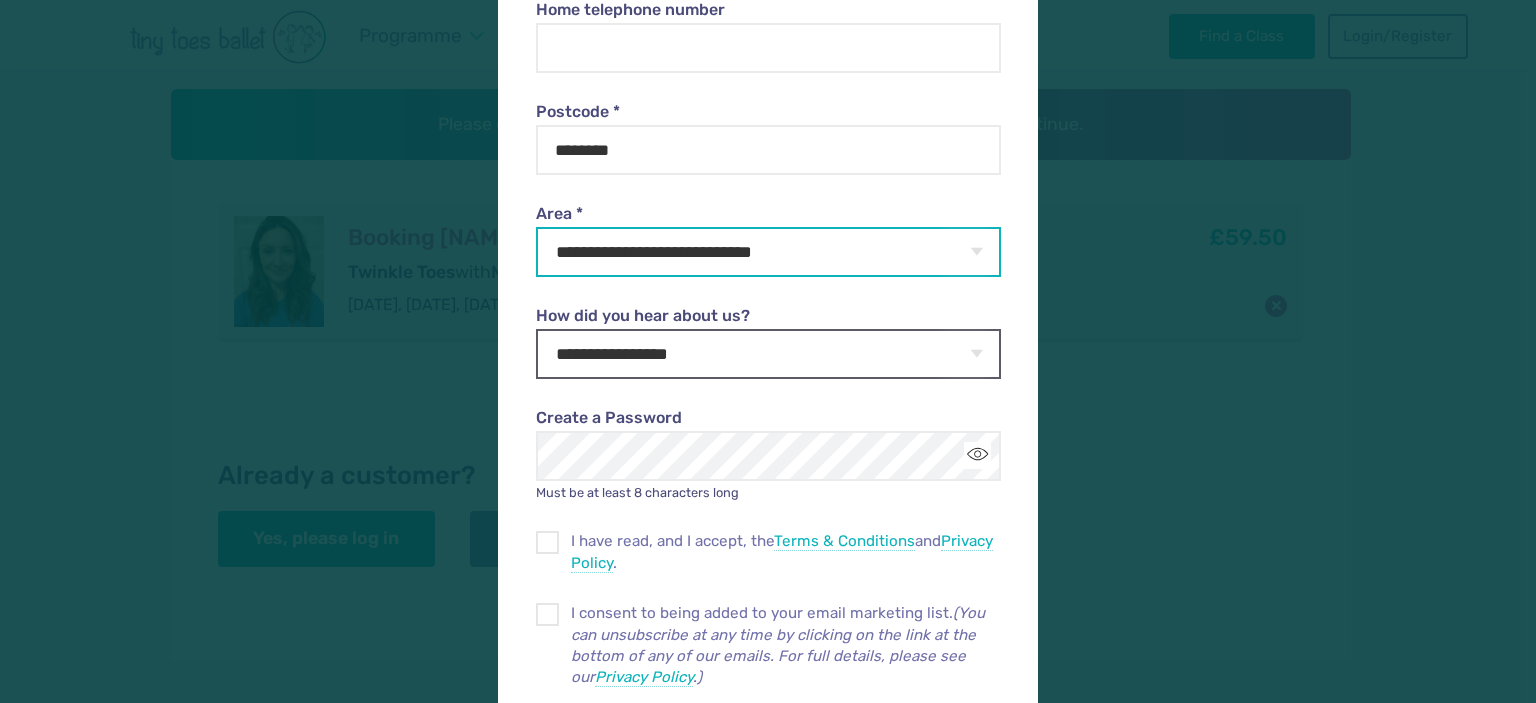 scroll, scrollTop: 600, scrollLeft: 0, axis: vertical 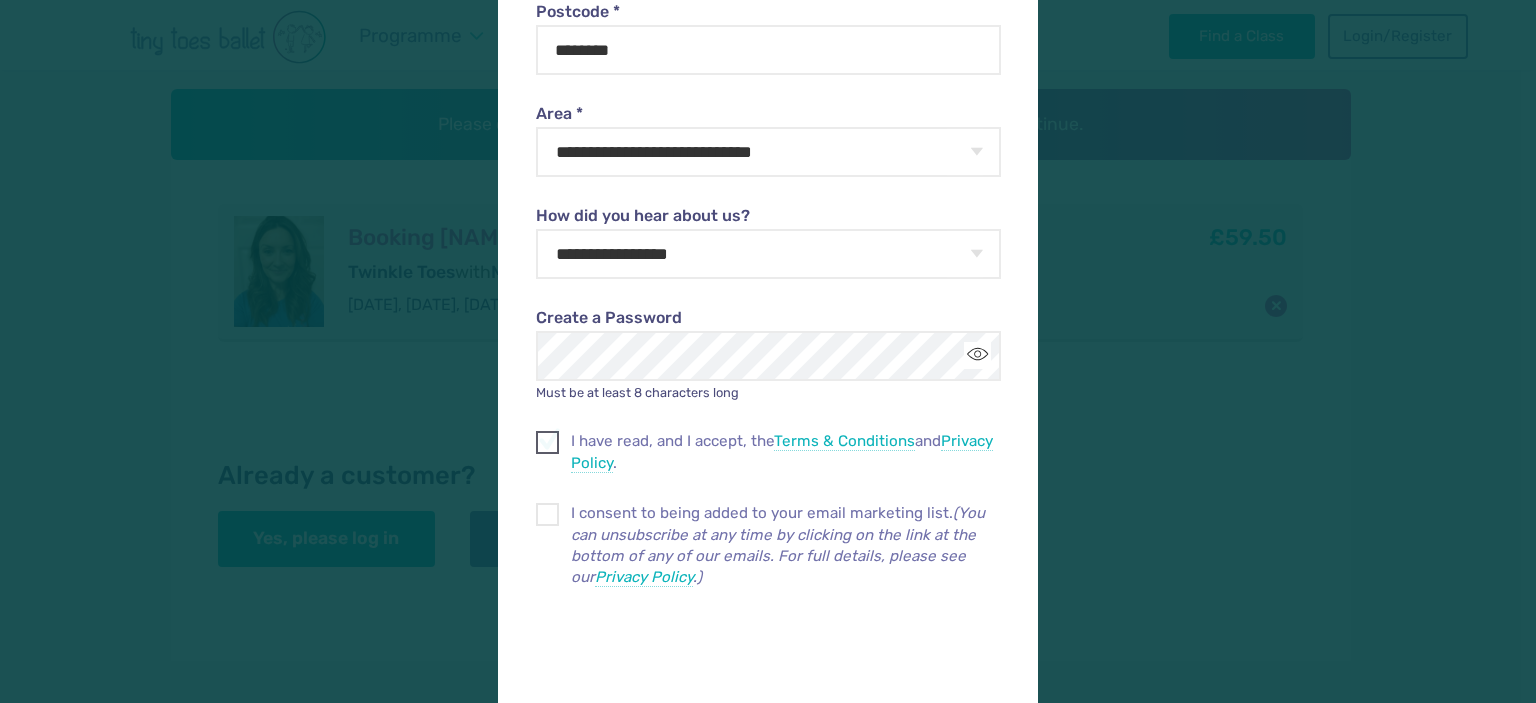 click on "I have read, and I accept, the
Terms & Conditions  and
Privacy Policy ." at bounding box center [768, 452] 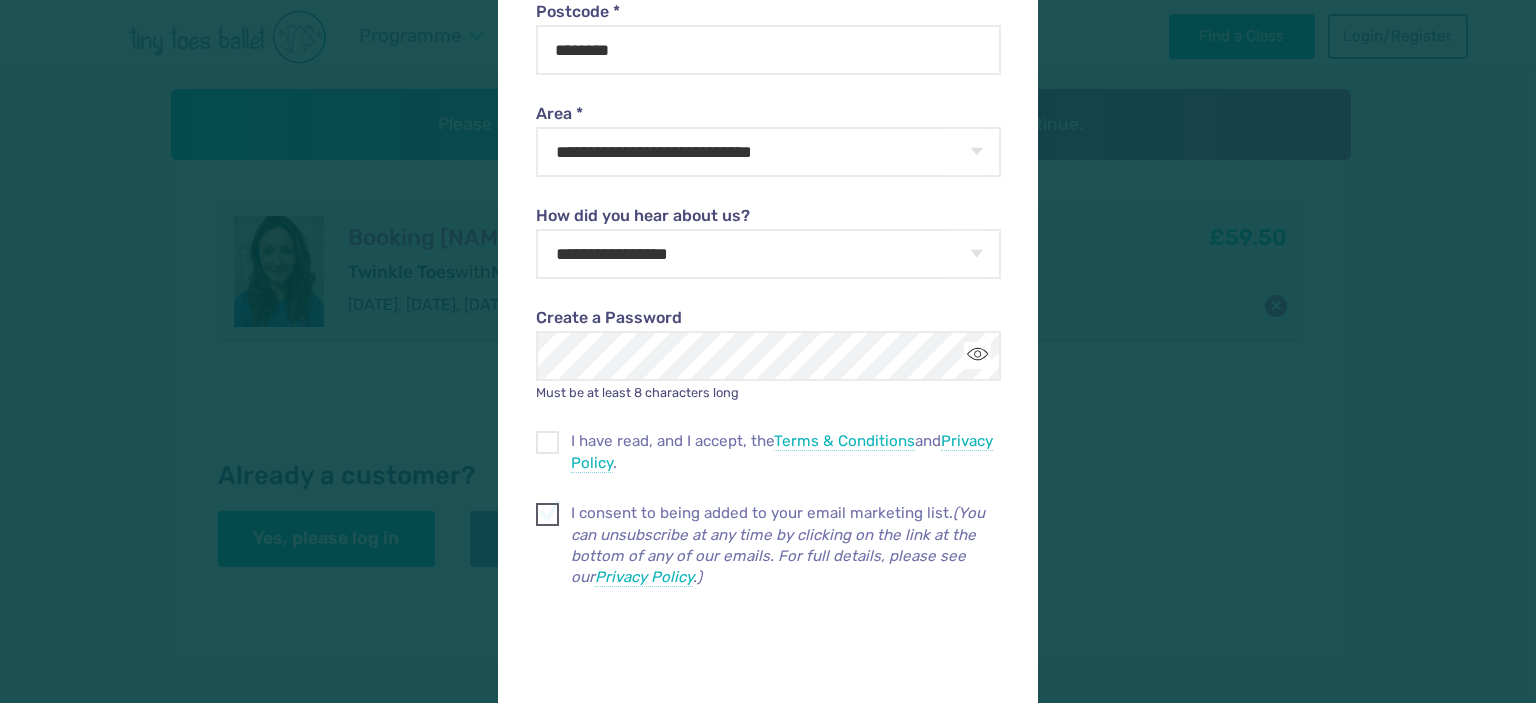 scroll, scrollTop: 700, scrollLeft: 0, axis: vertical 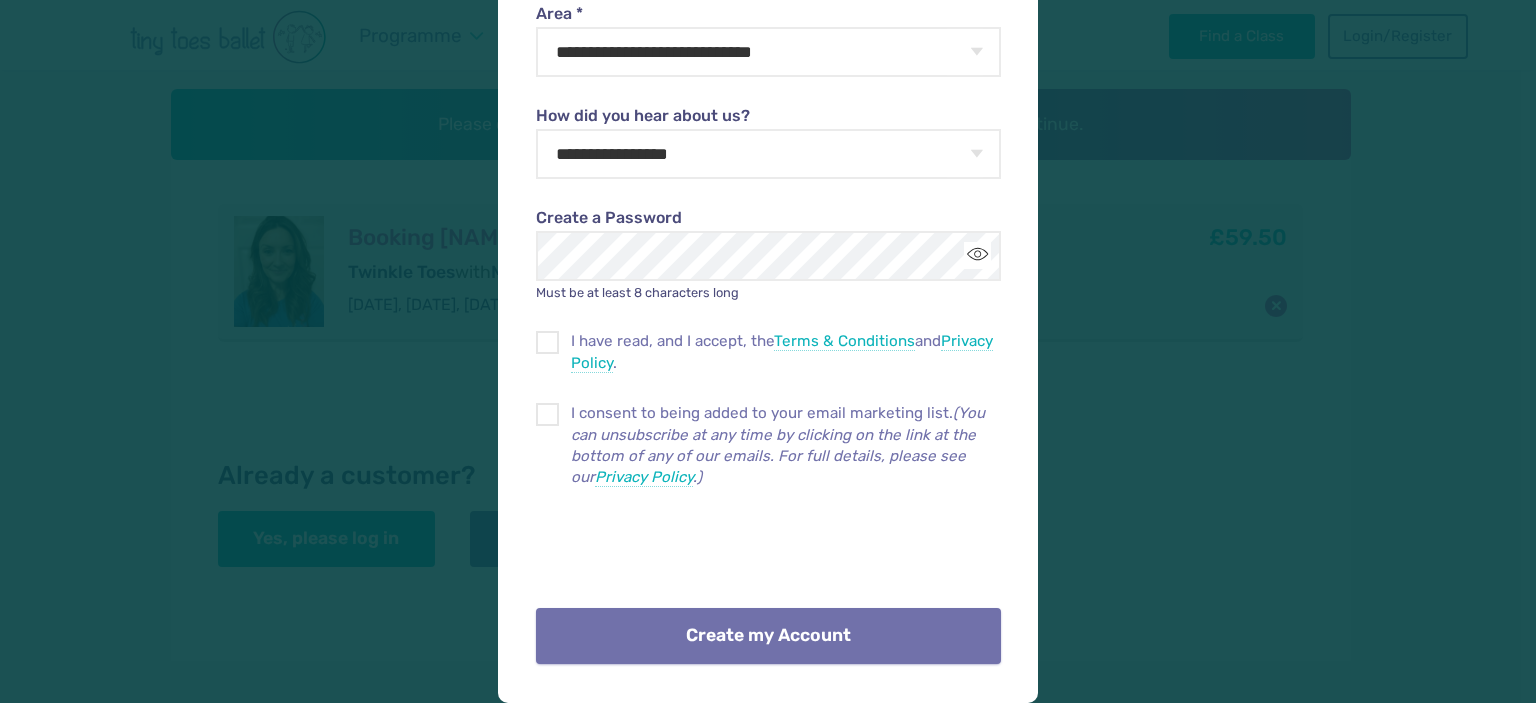 click on "Create my Account" at bounding box center [768, 636] 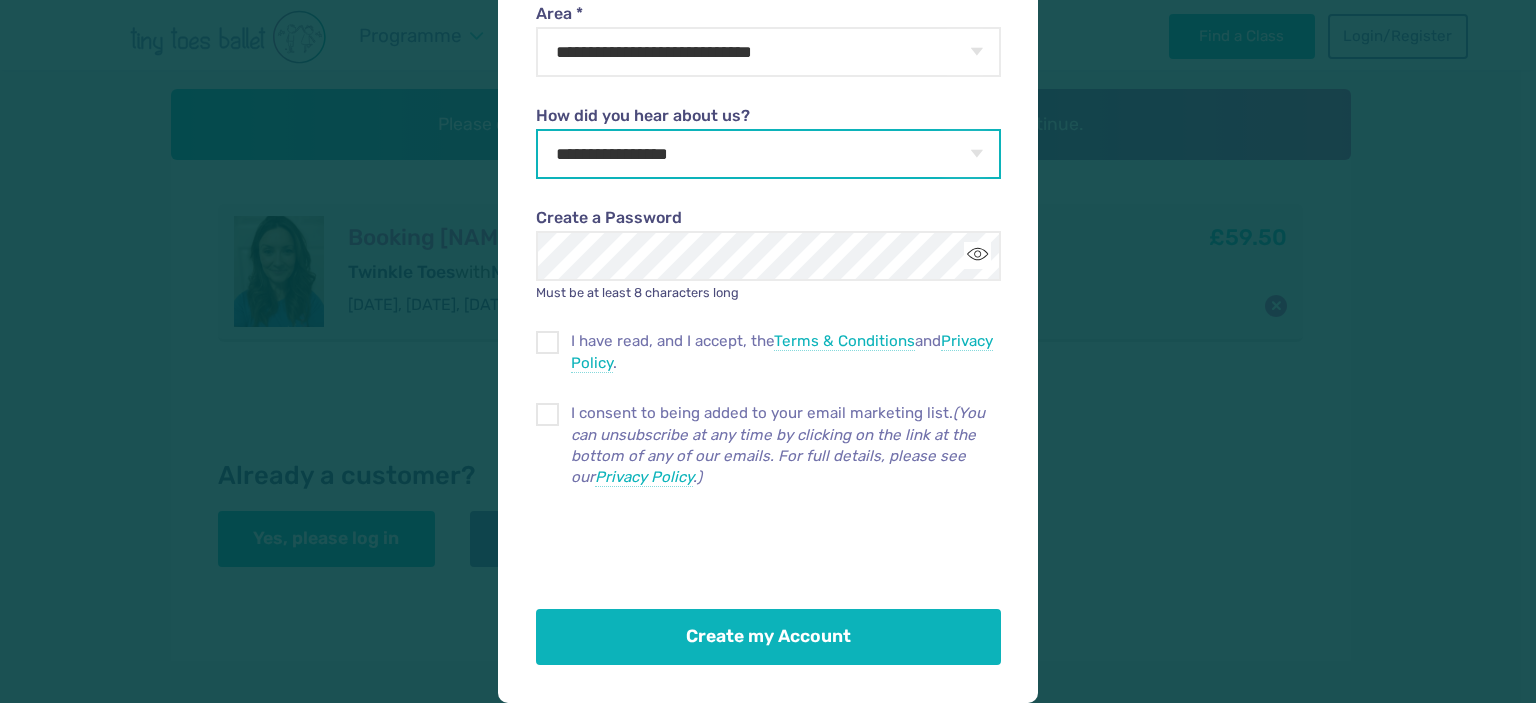click on "**********" at bounding box center [768, 154] 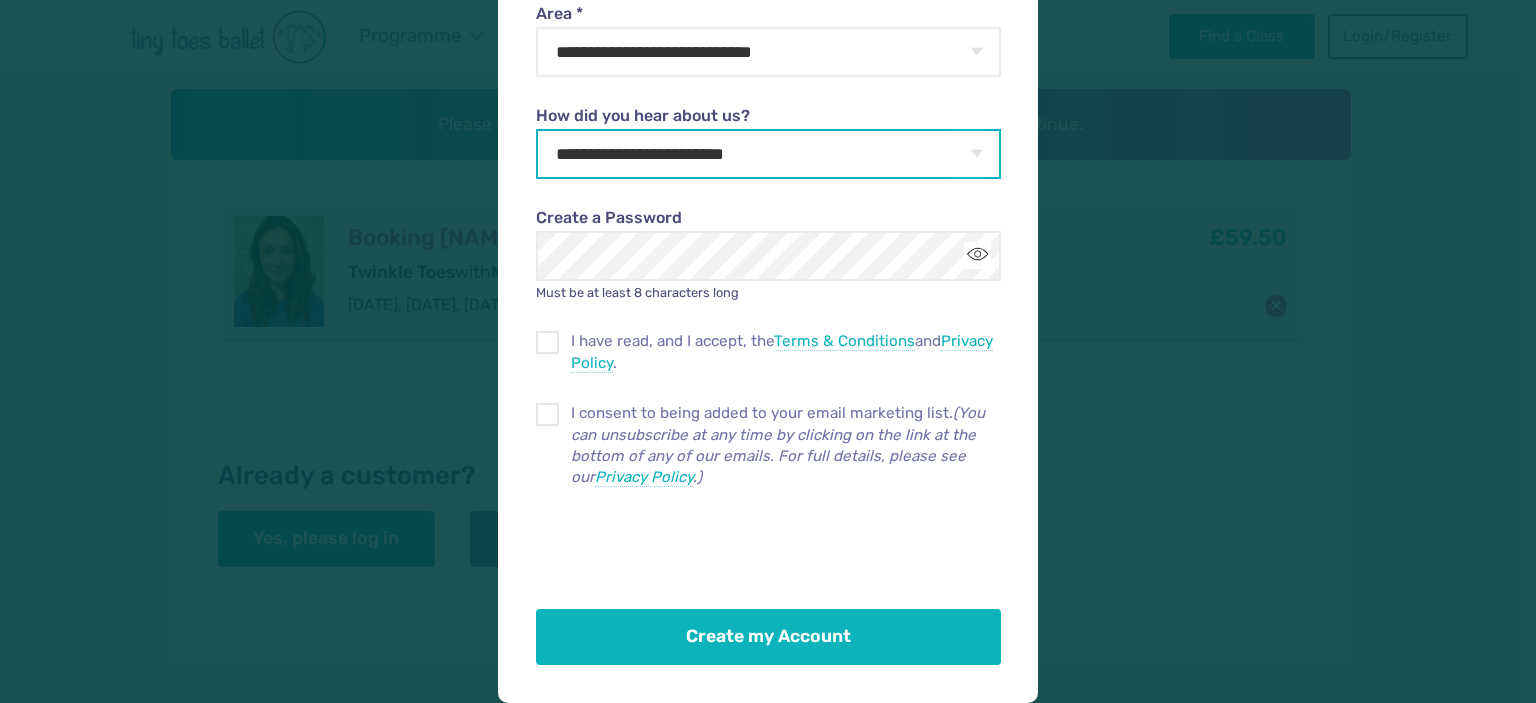 click on "**********" at bounding box center [768, 154] 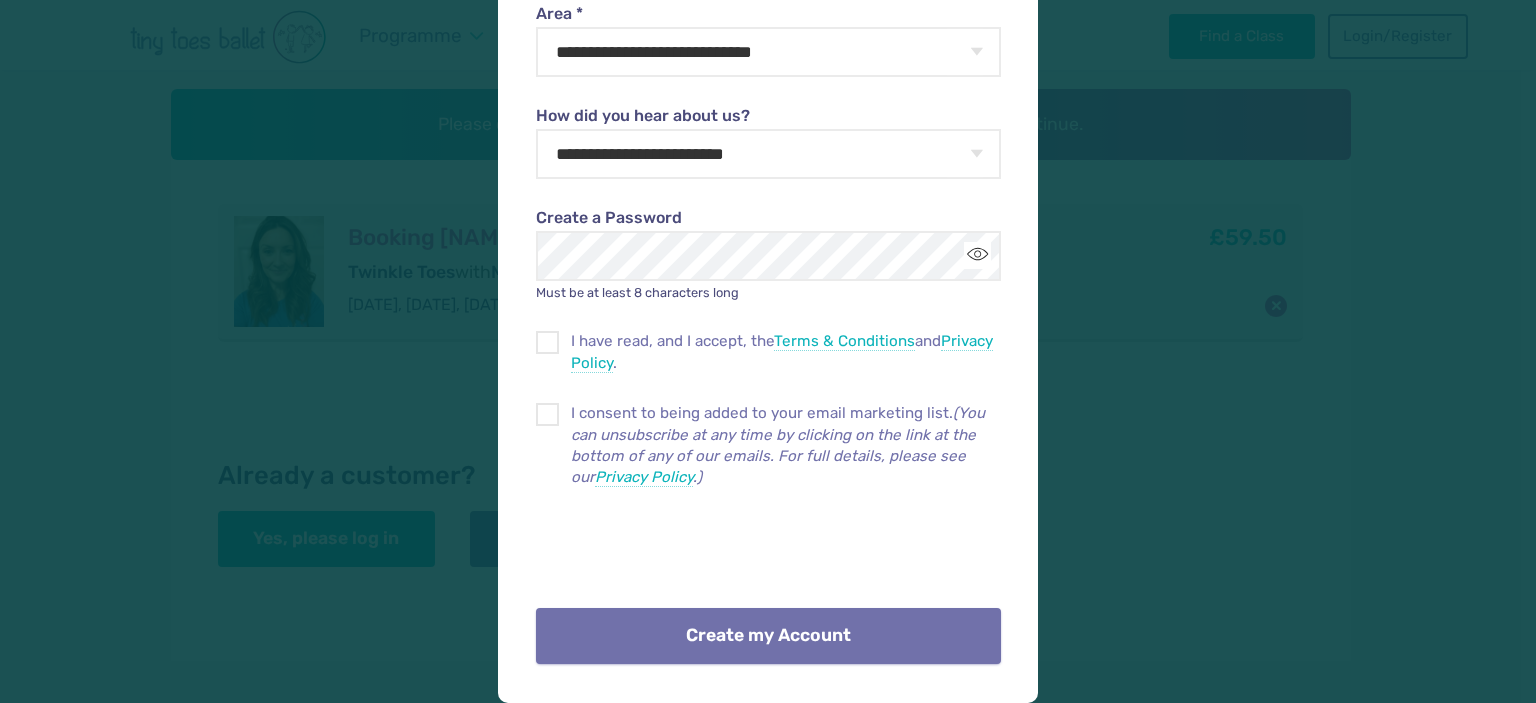 click on "Create my Account" at bounding box center [768, 636] 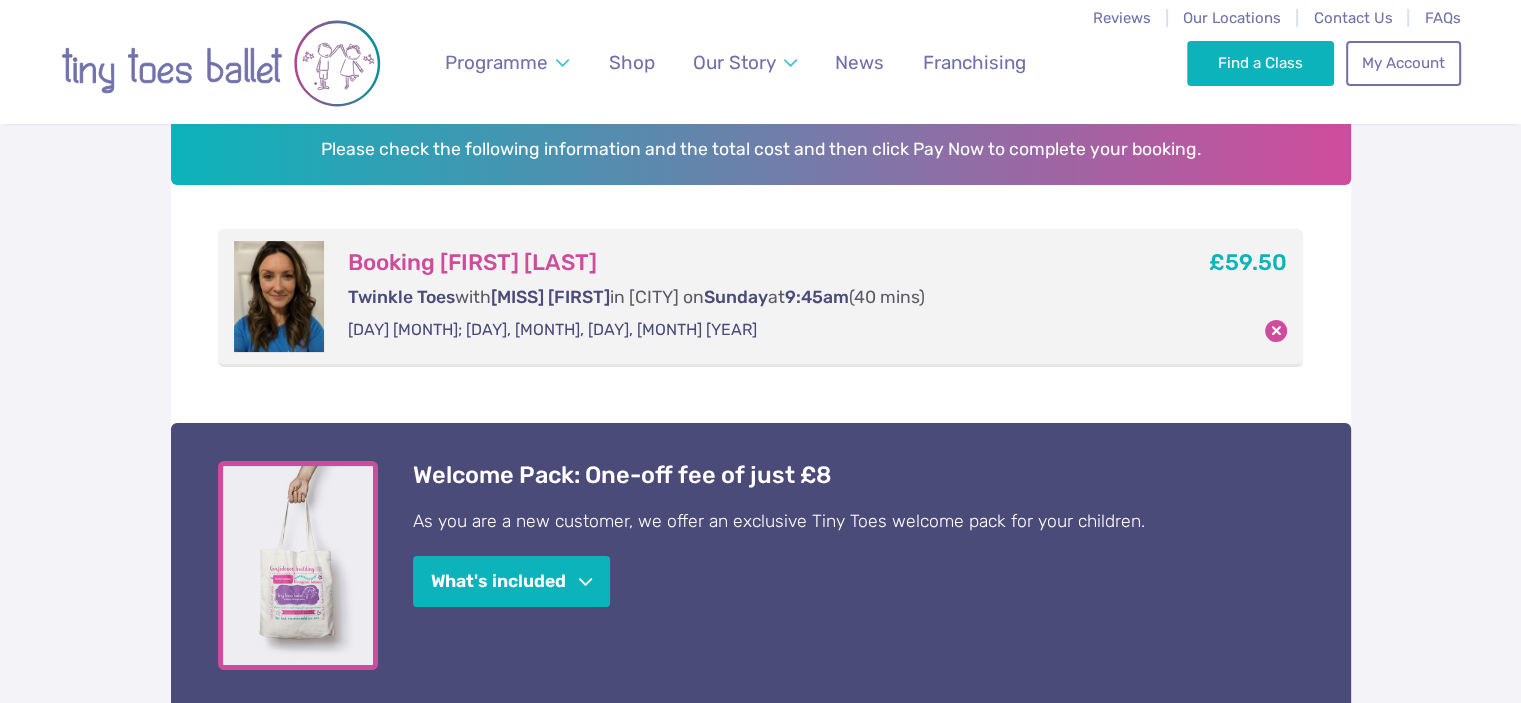 scroll, scrollTop: 0, scrollLeft: 0, axis: both 